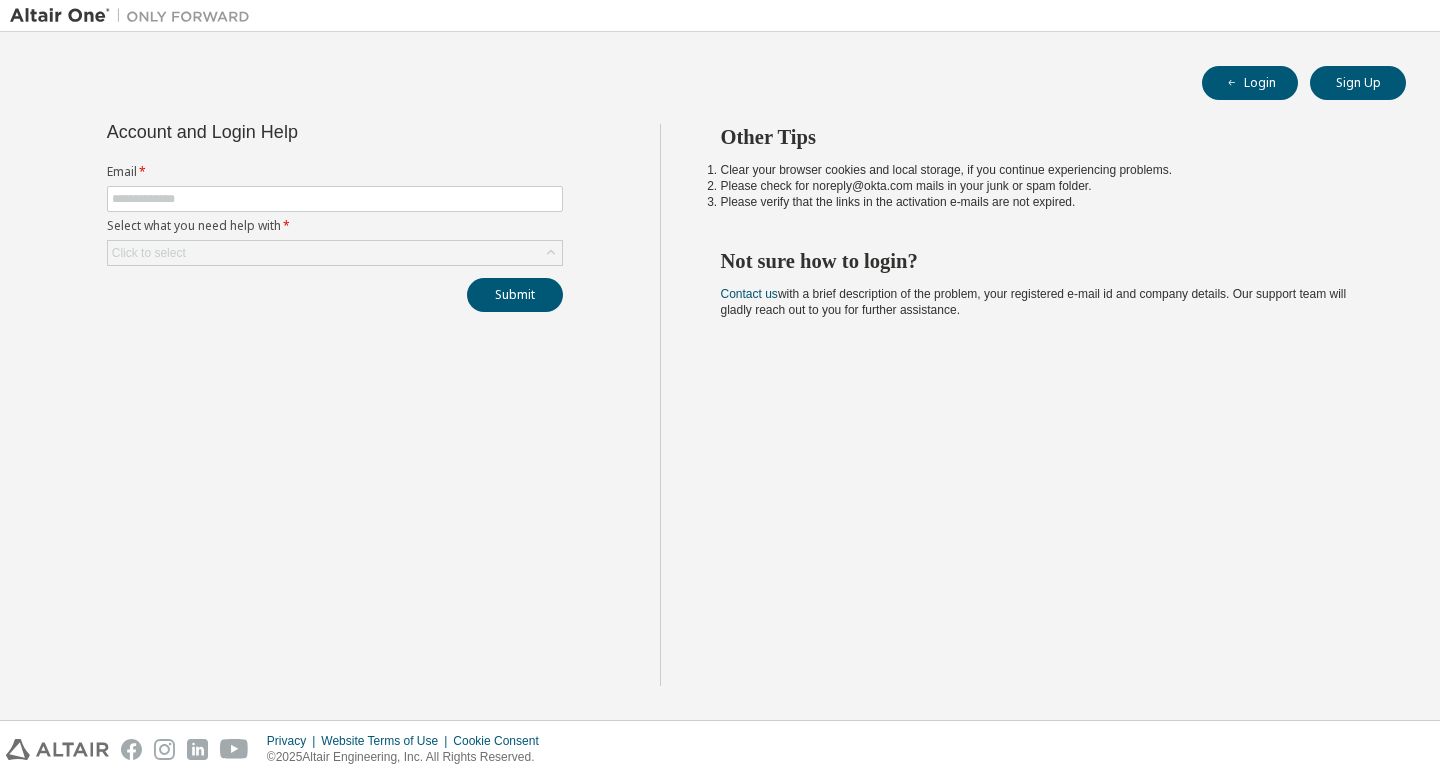 scroll, scrollTop: 0, scrollLeft: 0, axis: both 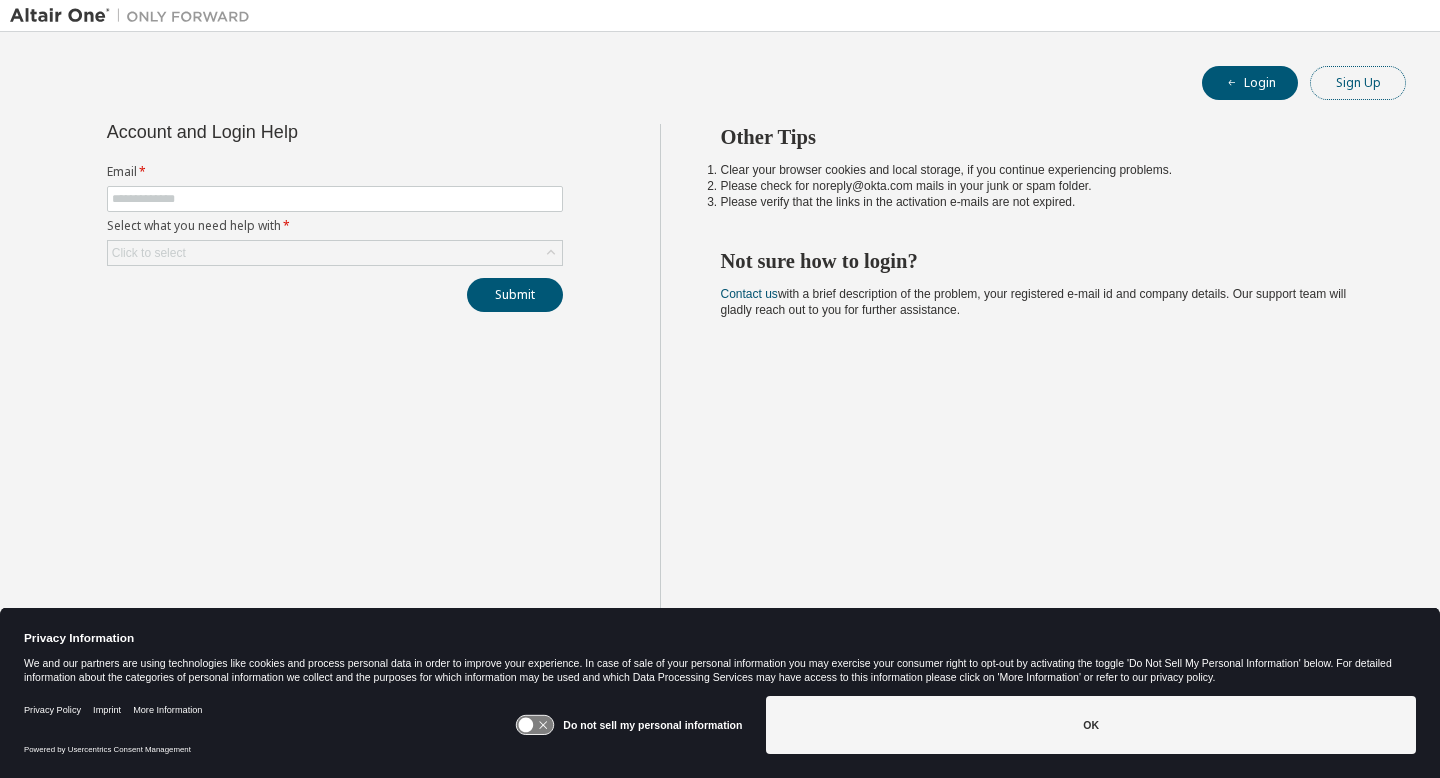 click on "Sign Up" at bounding box center [1358, 83] 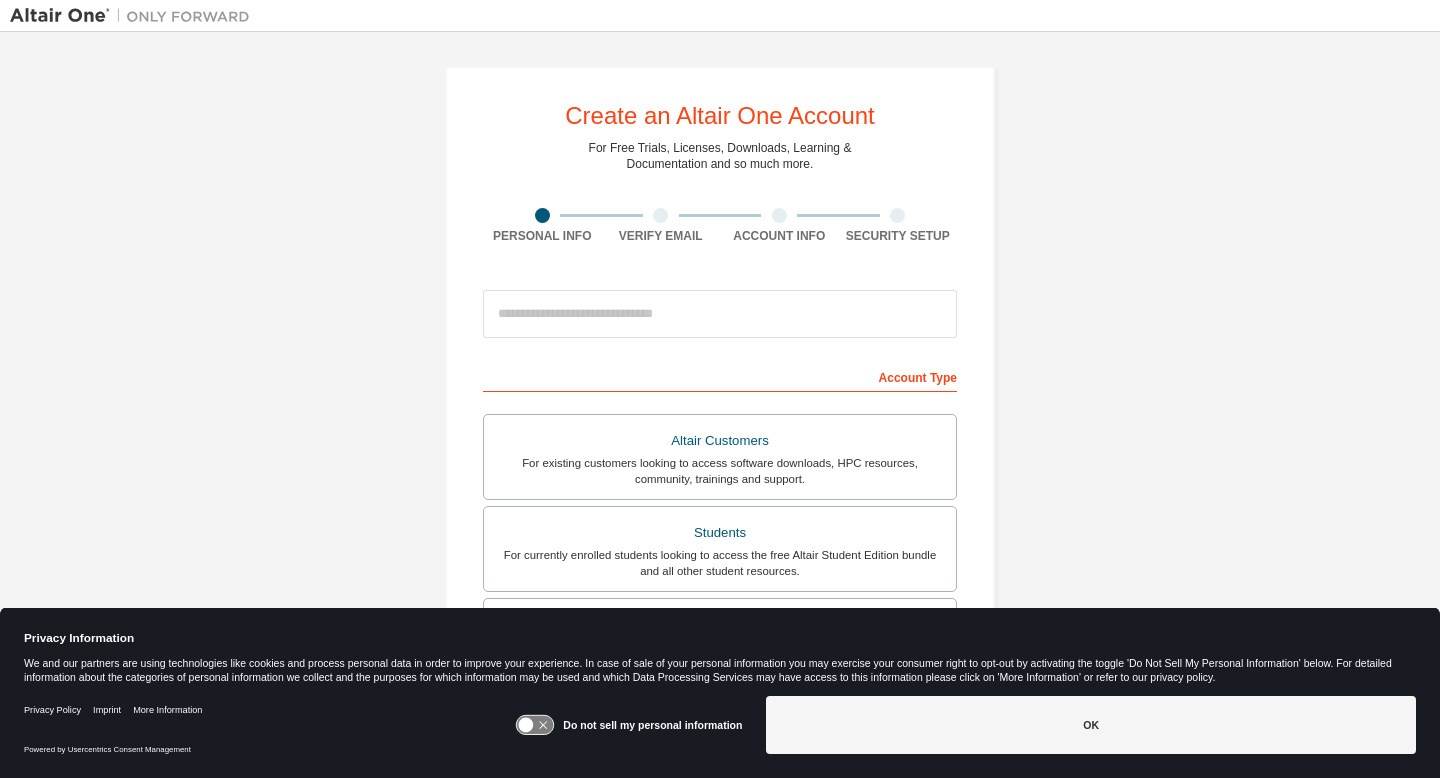 scroll, scrollTop: 6, scrollLeft: 0, axis: vertical 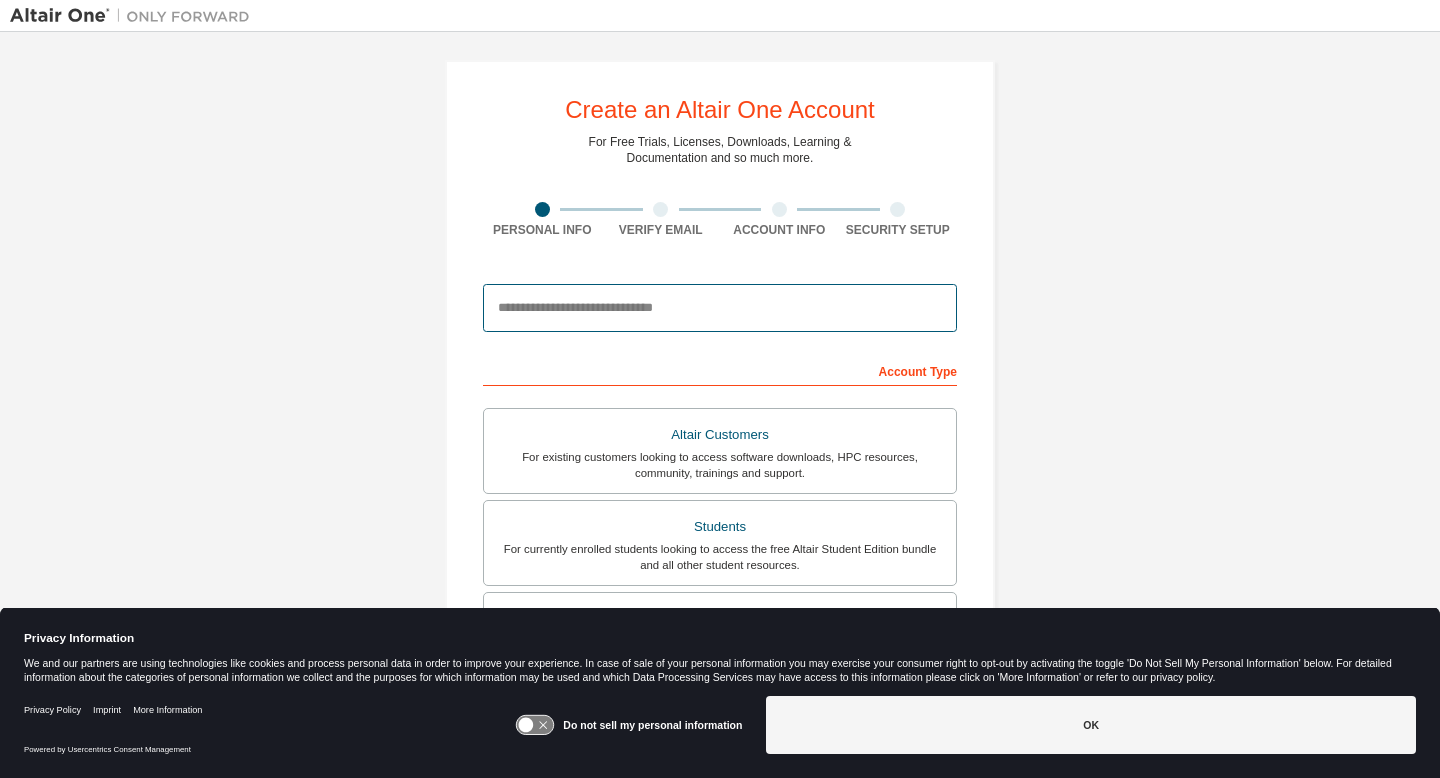 click at bounding box center (720, 308) 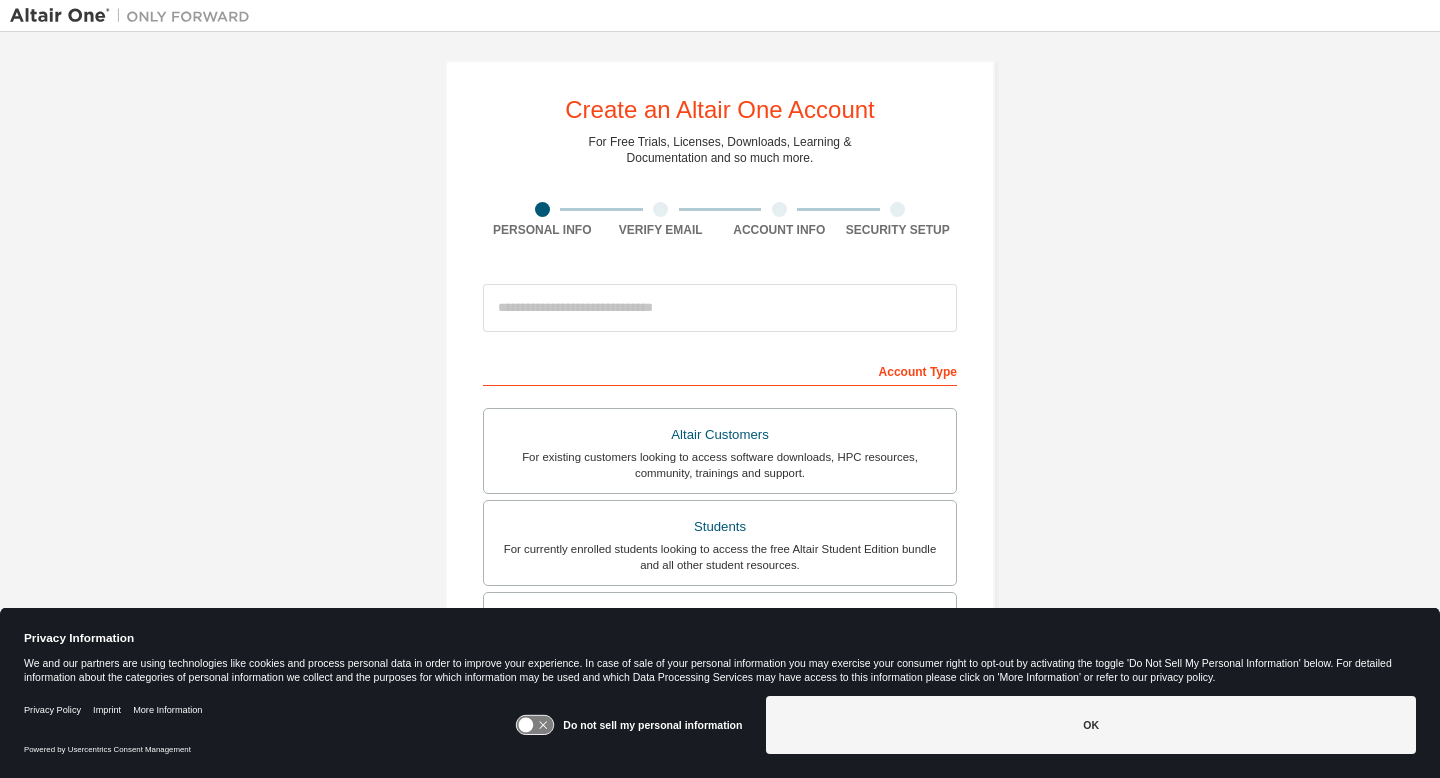 click on "Create an Altair One Account For Free Trials, Licenses, Downloads, Learning &  Documentation and so much more. Personal Info Verify Email Account Info Security Setup This is a federated email. No need to register a new account. You should be able to  login  by using your company's SSO credentials. Email already exists. Please try to  login  instead. Account Type Altair Customers For existing customers looking to access software downloads, HPC resources, community, trainings and support. Students For currently enrolled students looking to access the free Altair Student Edition bundle and all other student resources. Faculty For faculty & administrators of academic institutions administering students and accessing software for academic purposes. Everyone else For individuals, businesses and everyone else looking to try Altair software and explore our product offerings. Your Profile First Name Last Name Job Title Please provide State/Province to help us route sales and support resources to you more efficiently." at bounding box center (720, 565) 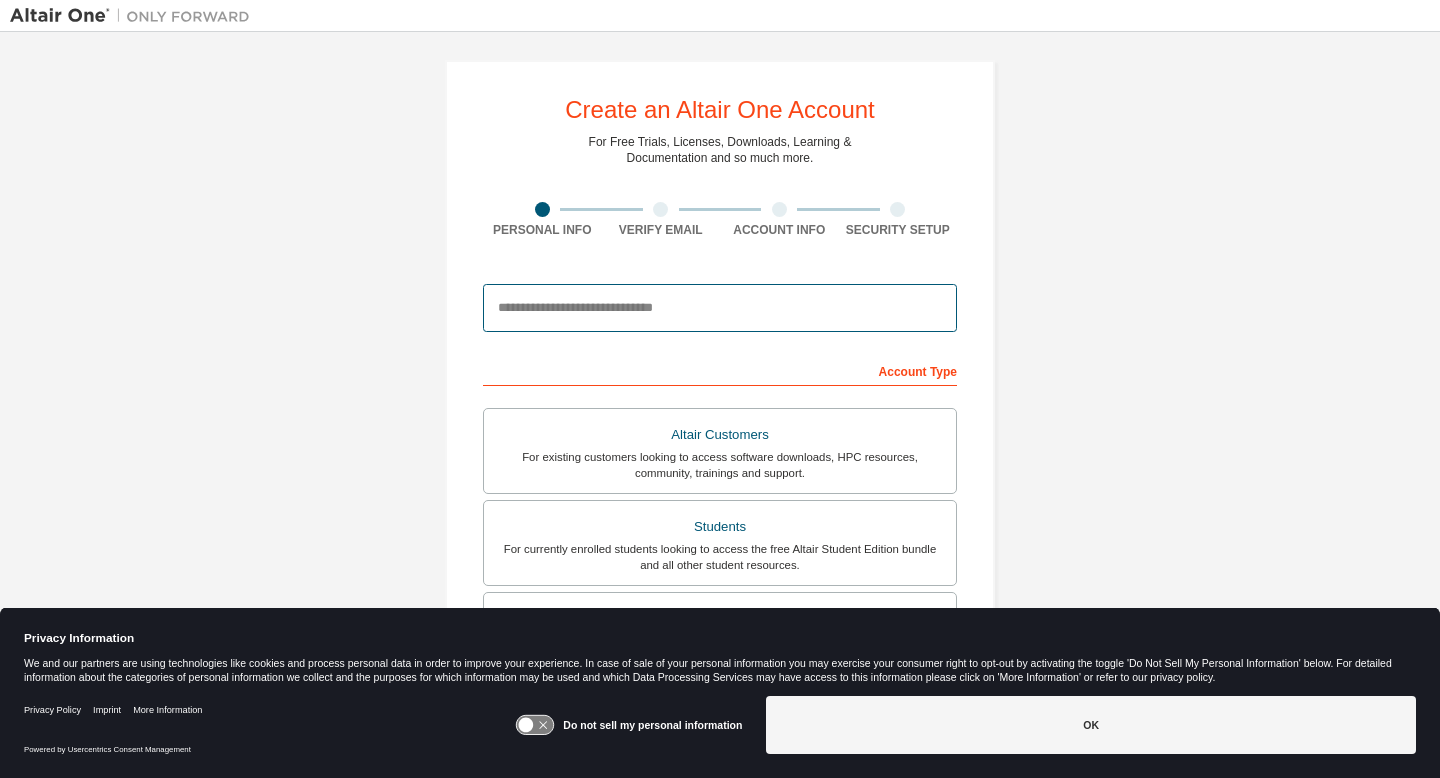 click at bounding box center [720, 308] 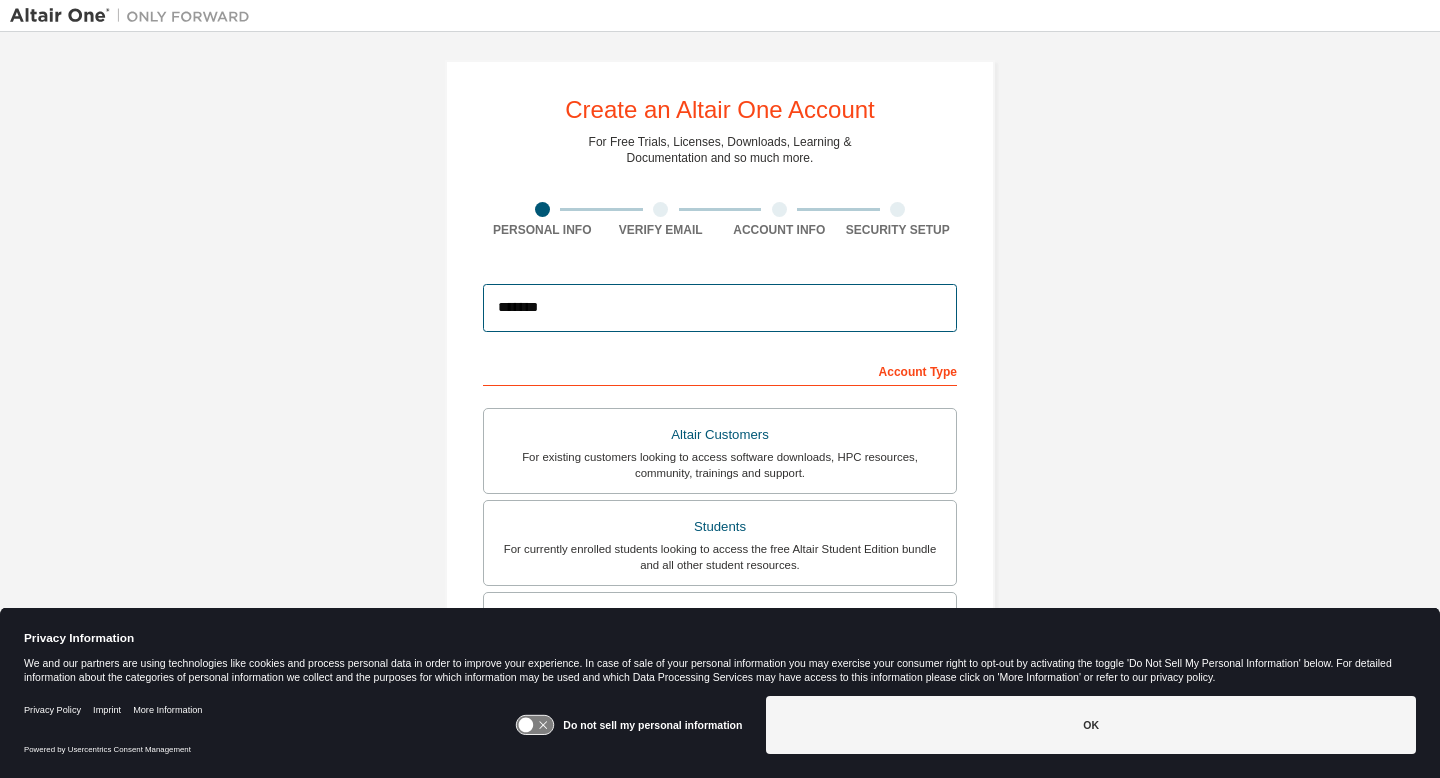 type on "**********" 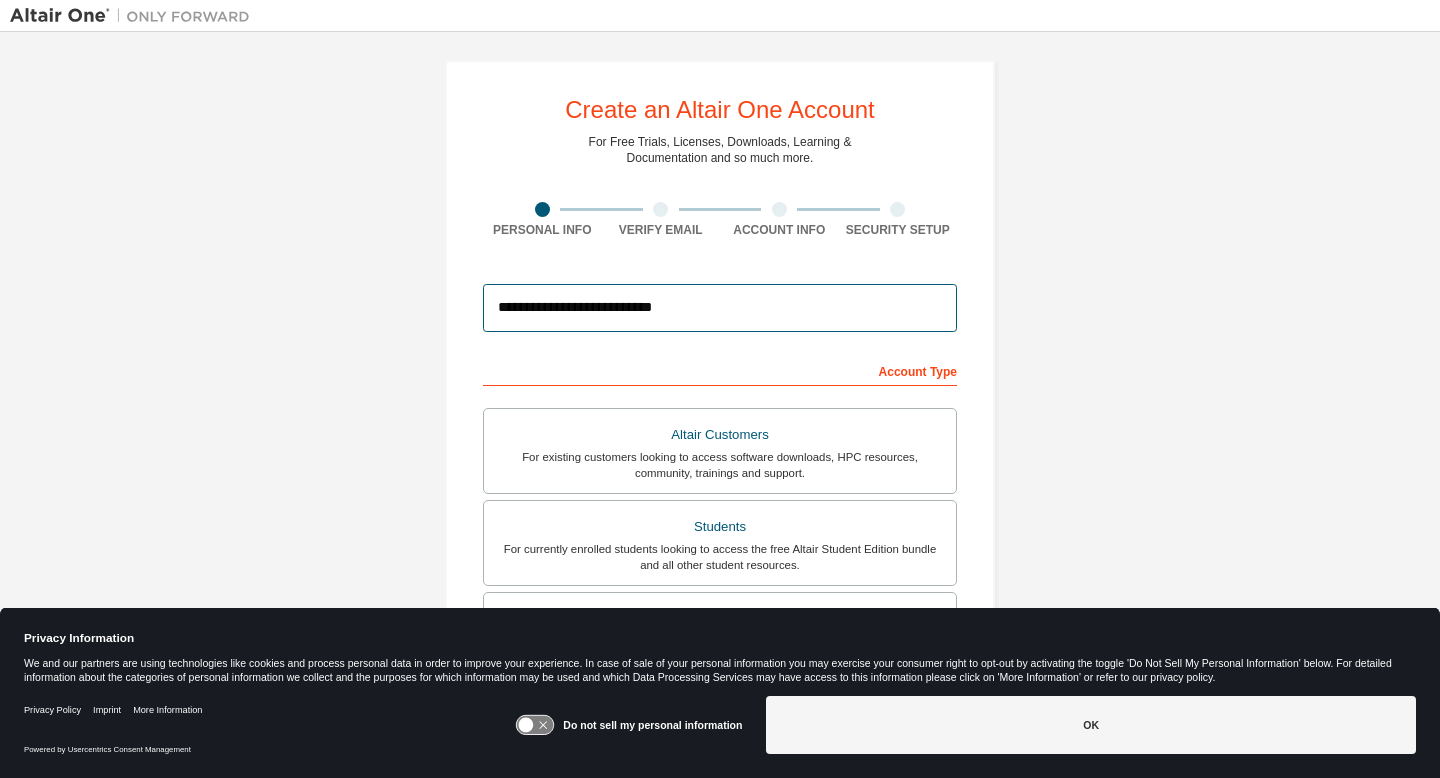 type on "******" 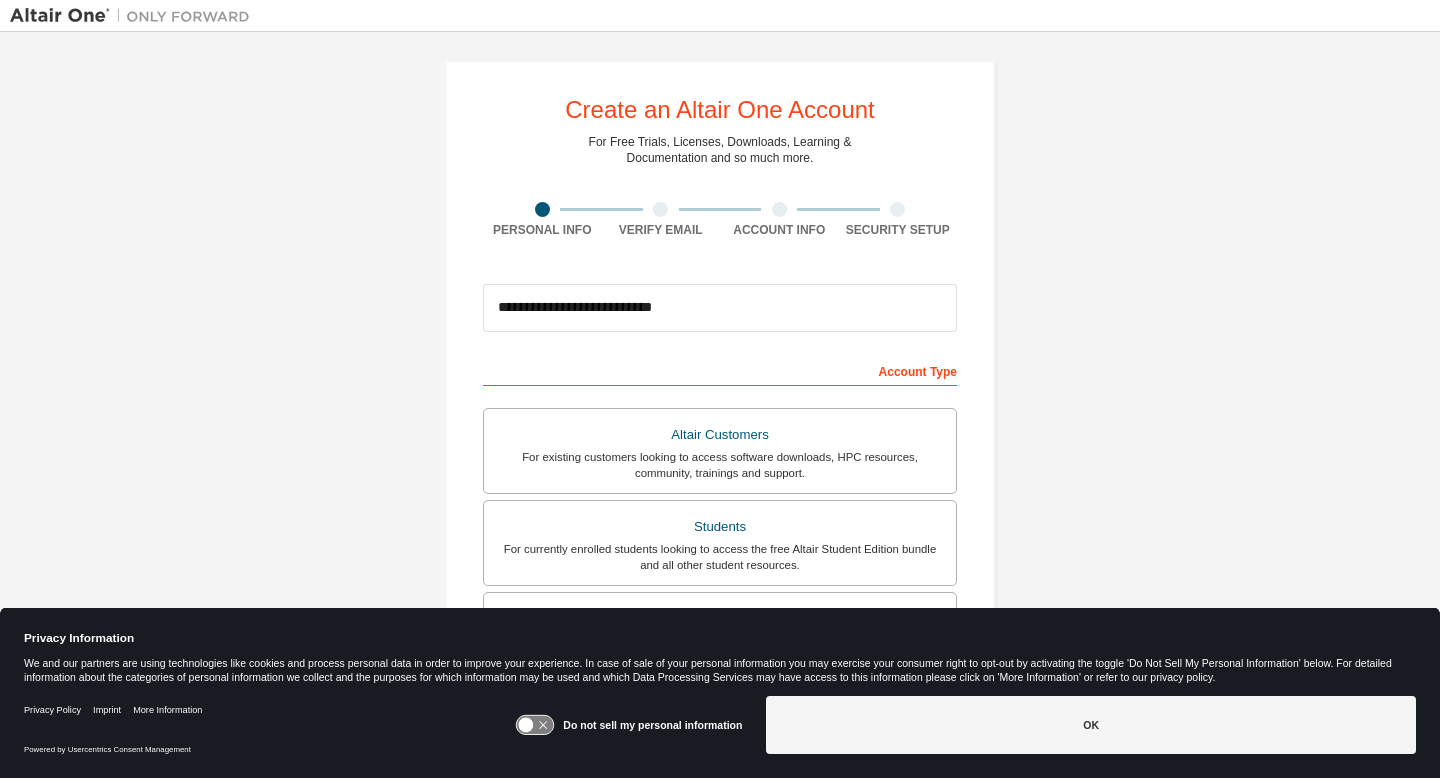 type on "*****" 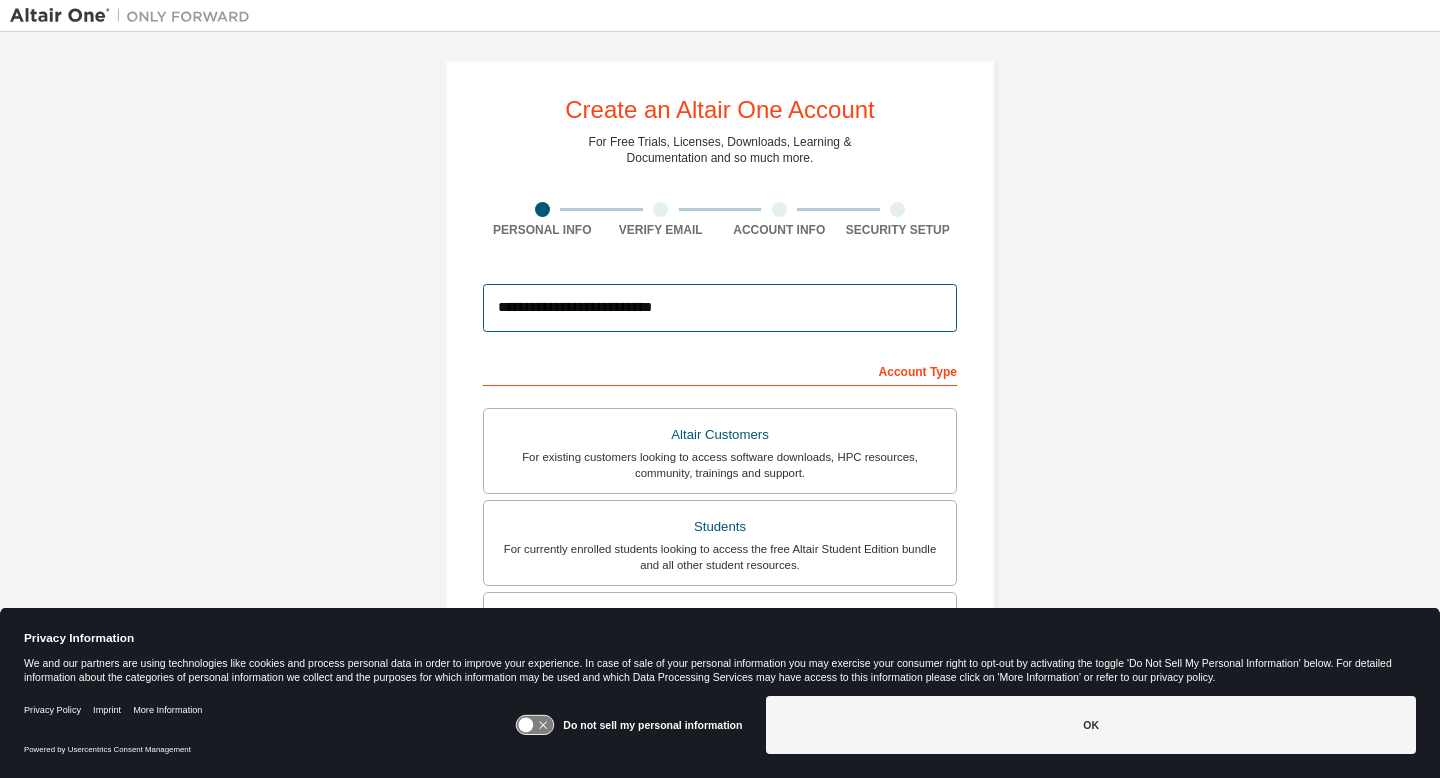 click on "**********" at bounding box center (720, 308) 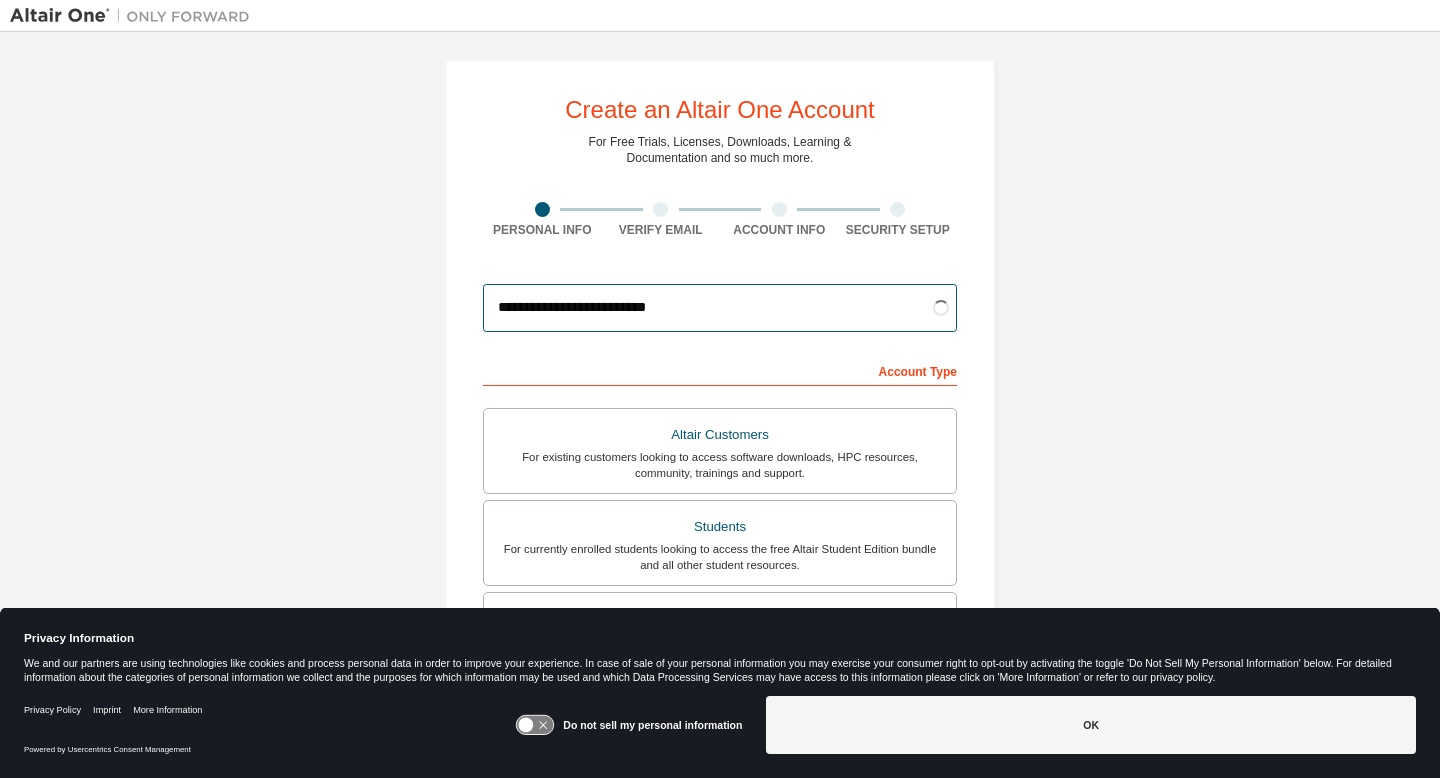 type on "**********" 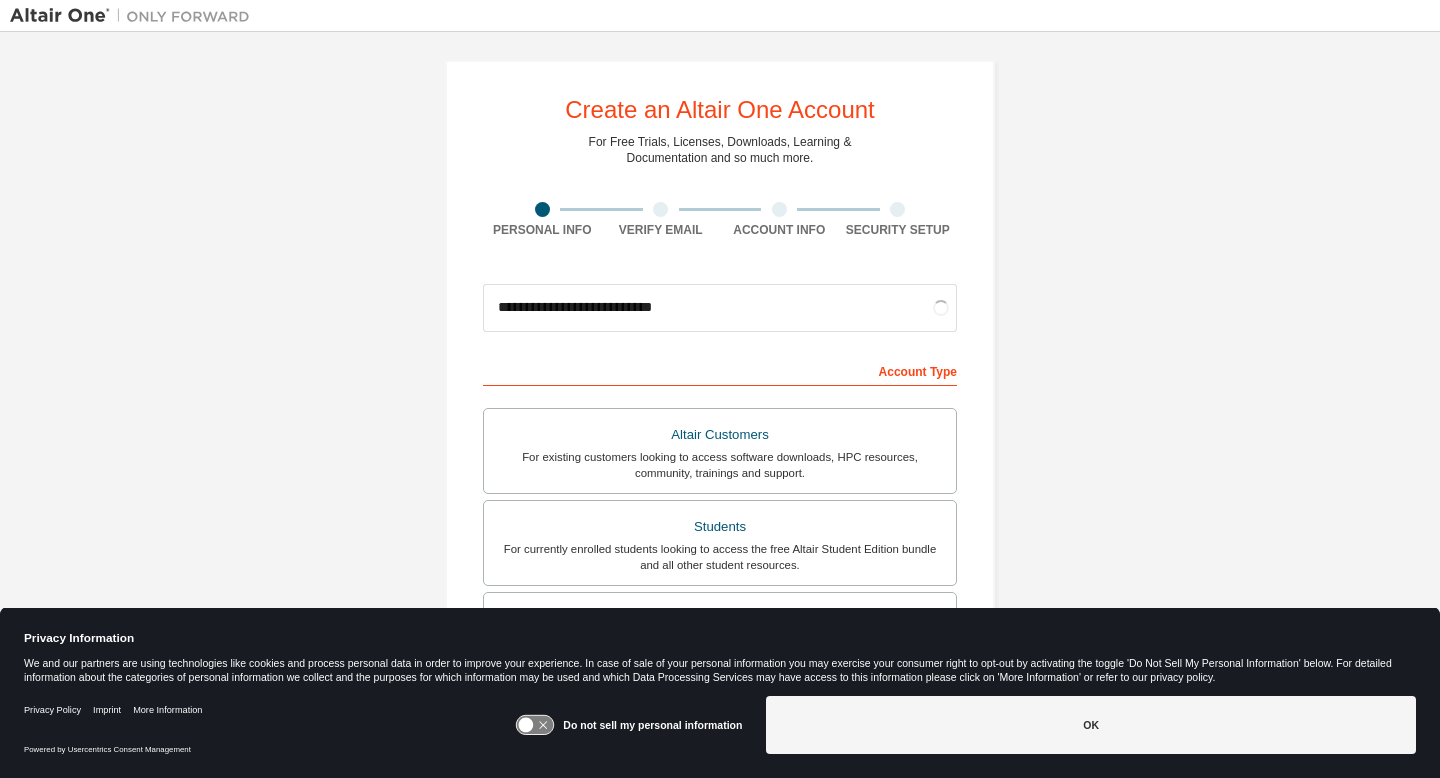click on "**********" at bounding box center [720, 565] 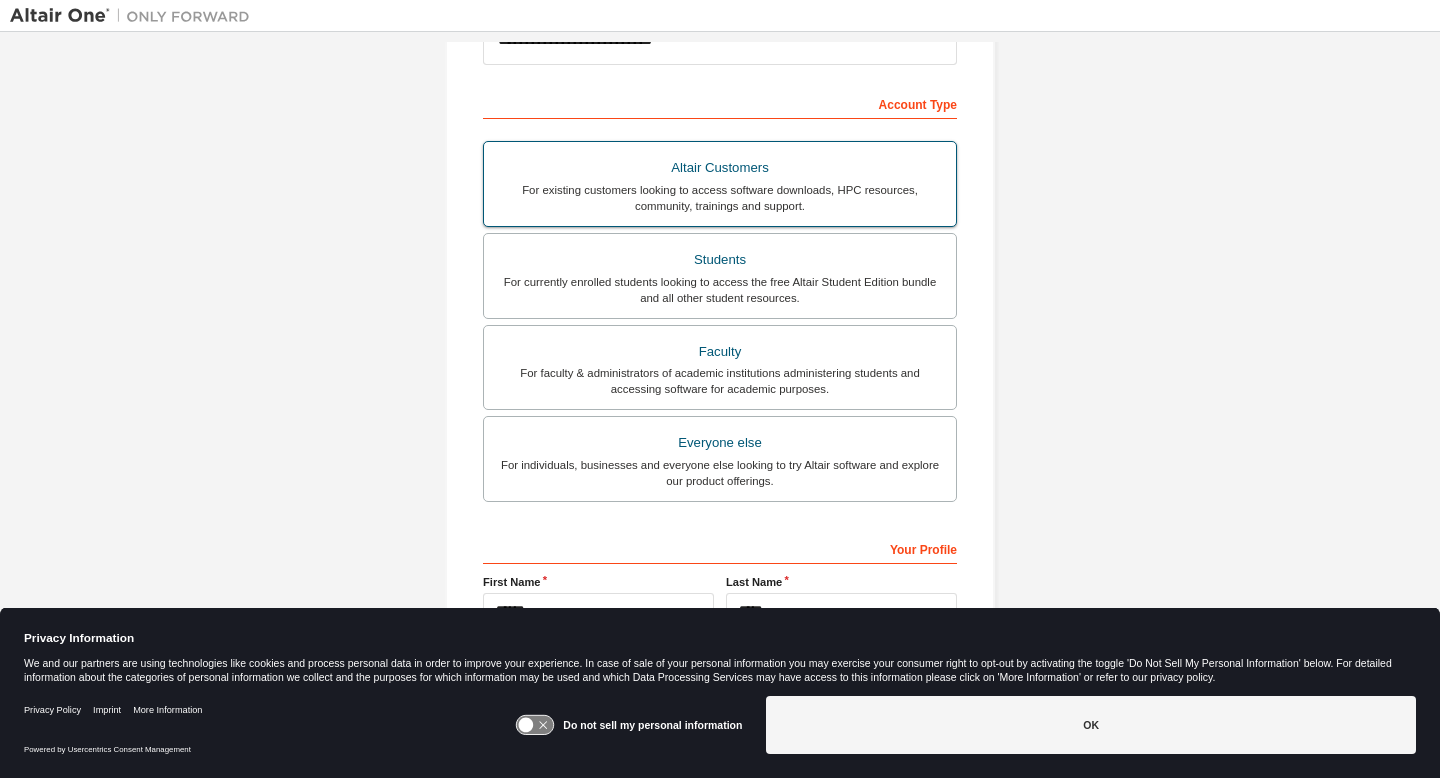 scroll, scrollTop: 391, scrollLeft: 0, axis: vertical 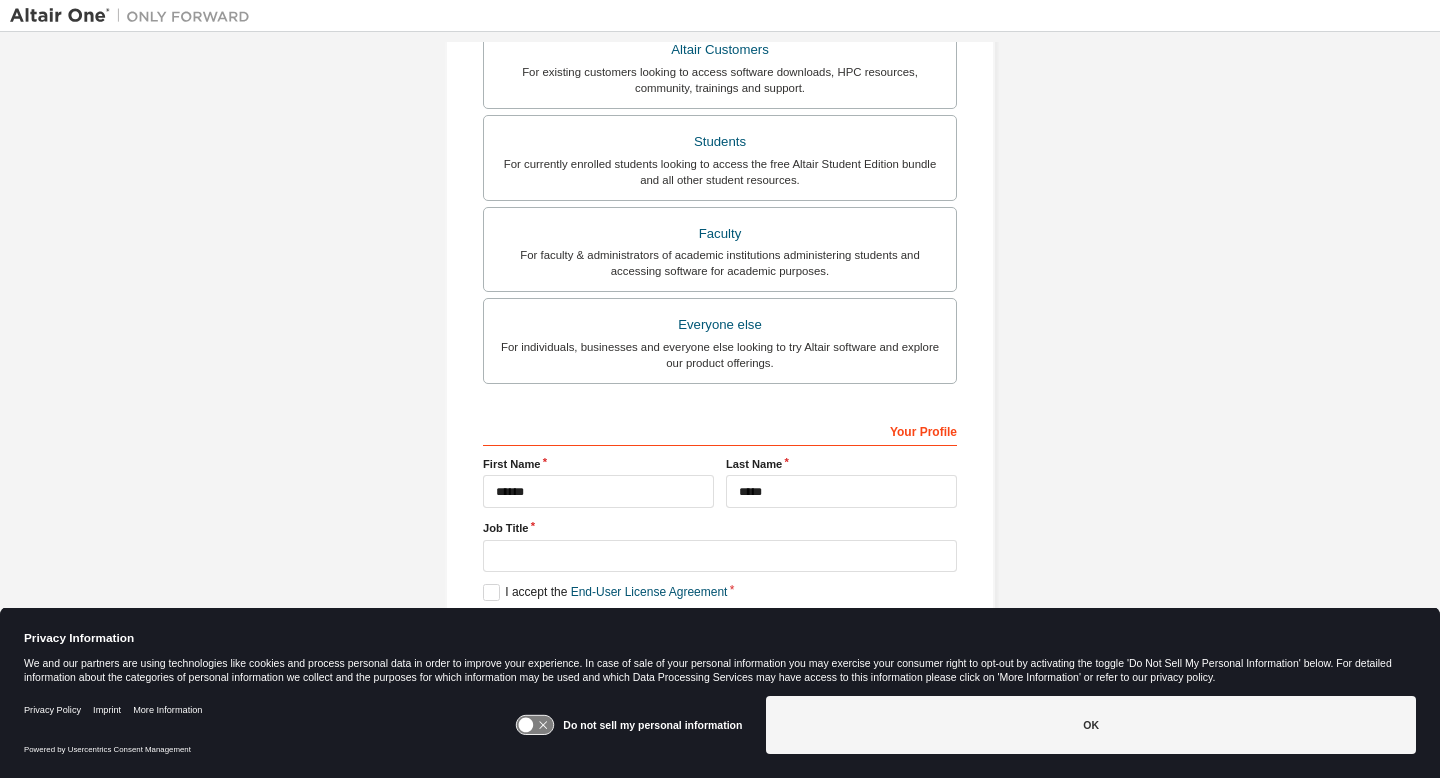 click 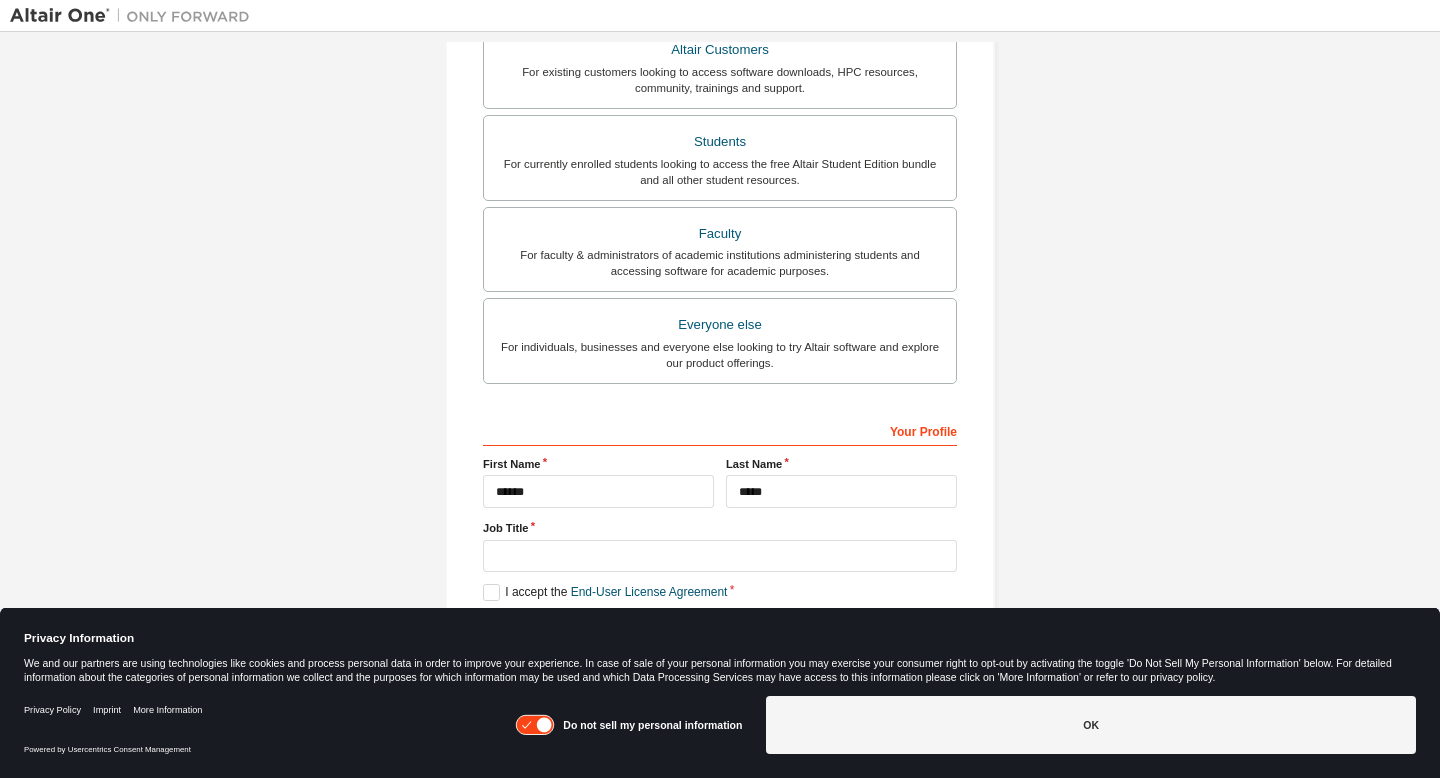 click 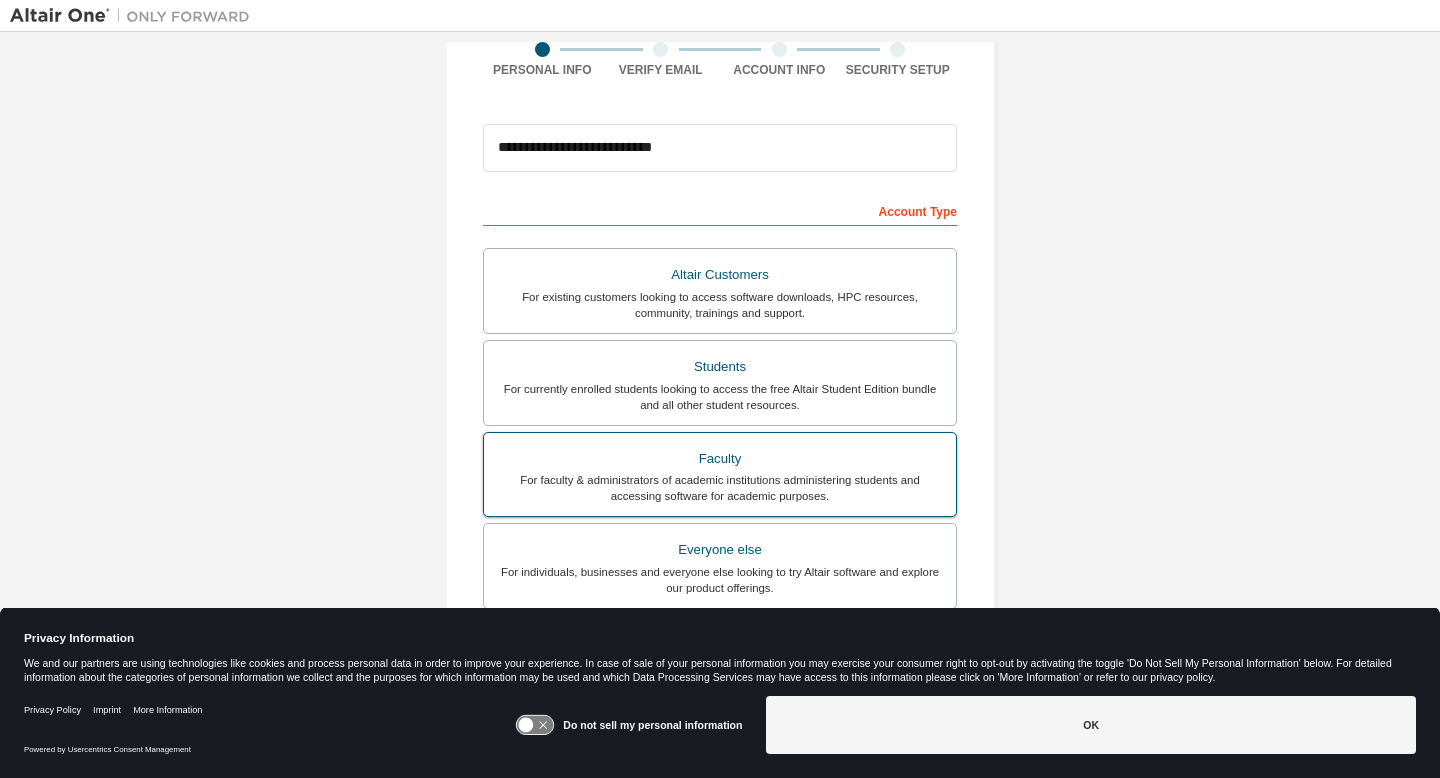 scroll, scrollTop: 391, scrollLeft: 0, axis: vertical 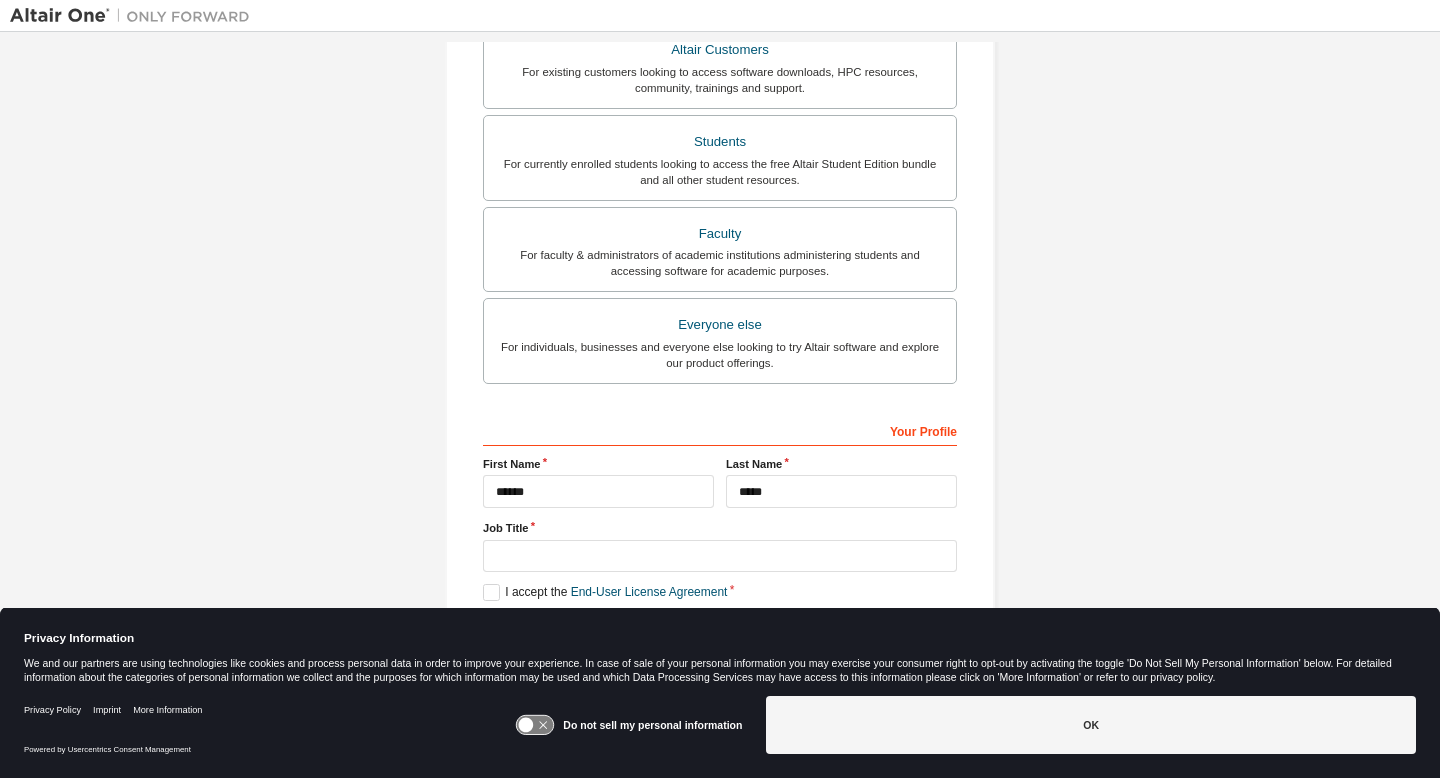 click 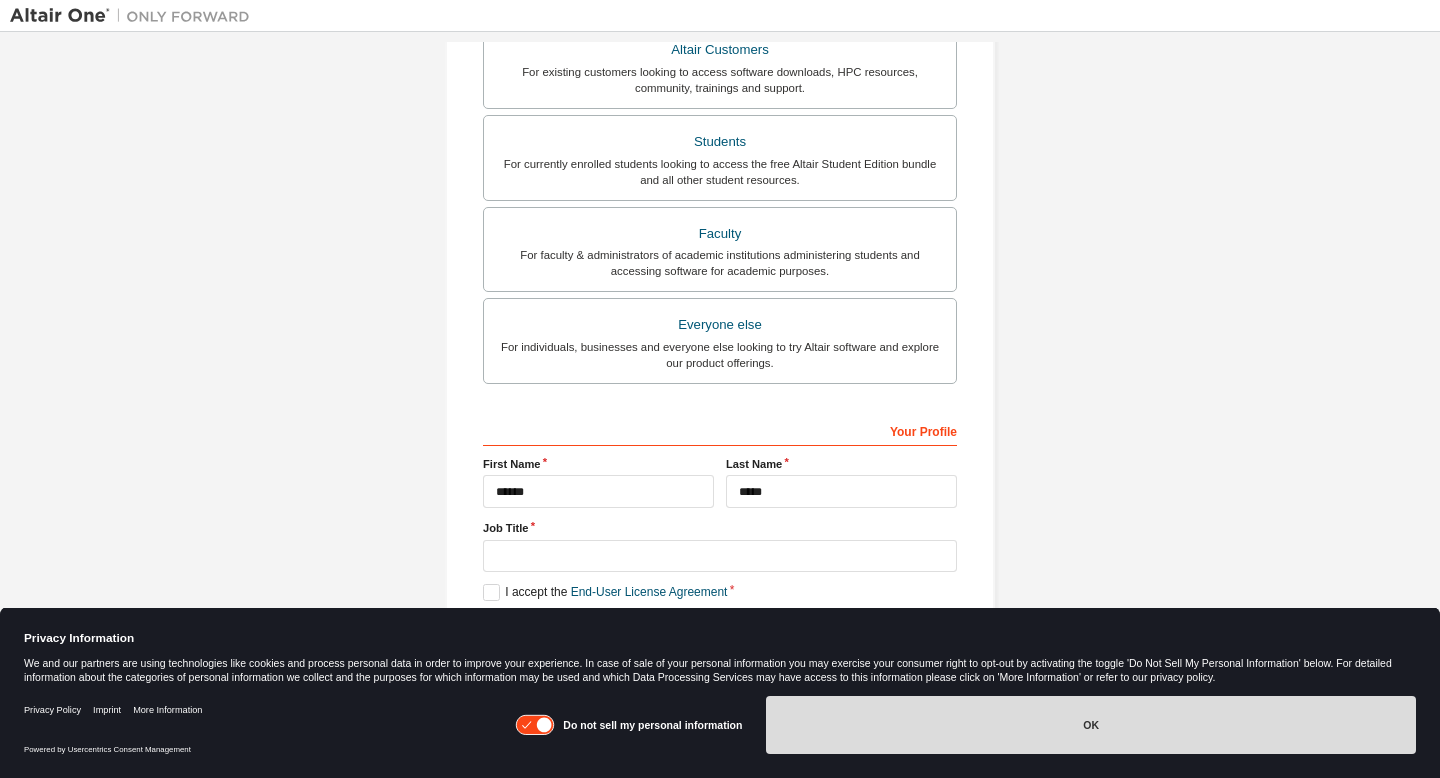 click on "OK" at bounding box center (1091, 725) 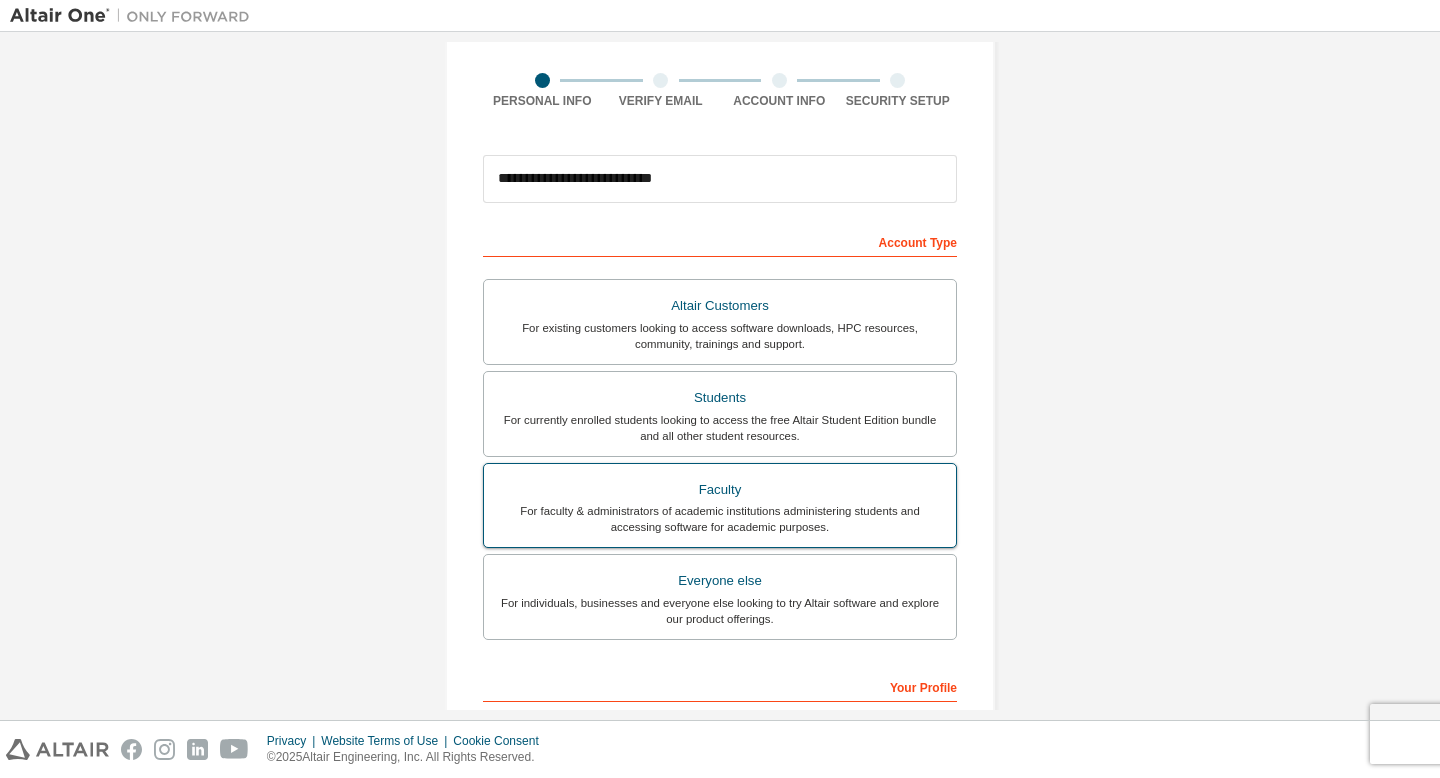 scroll, scrollTop: 131, scrollLeft: 0, axis: vertical 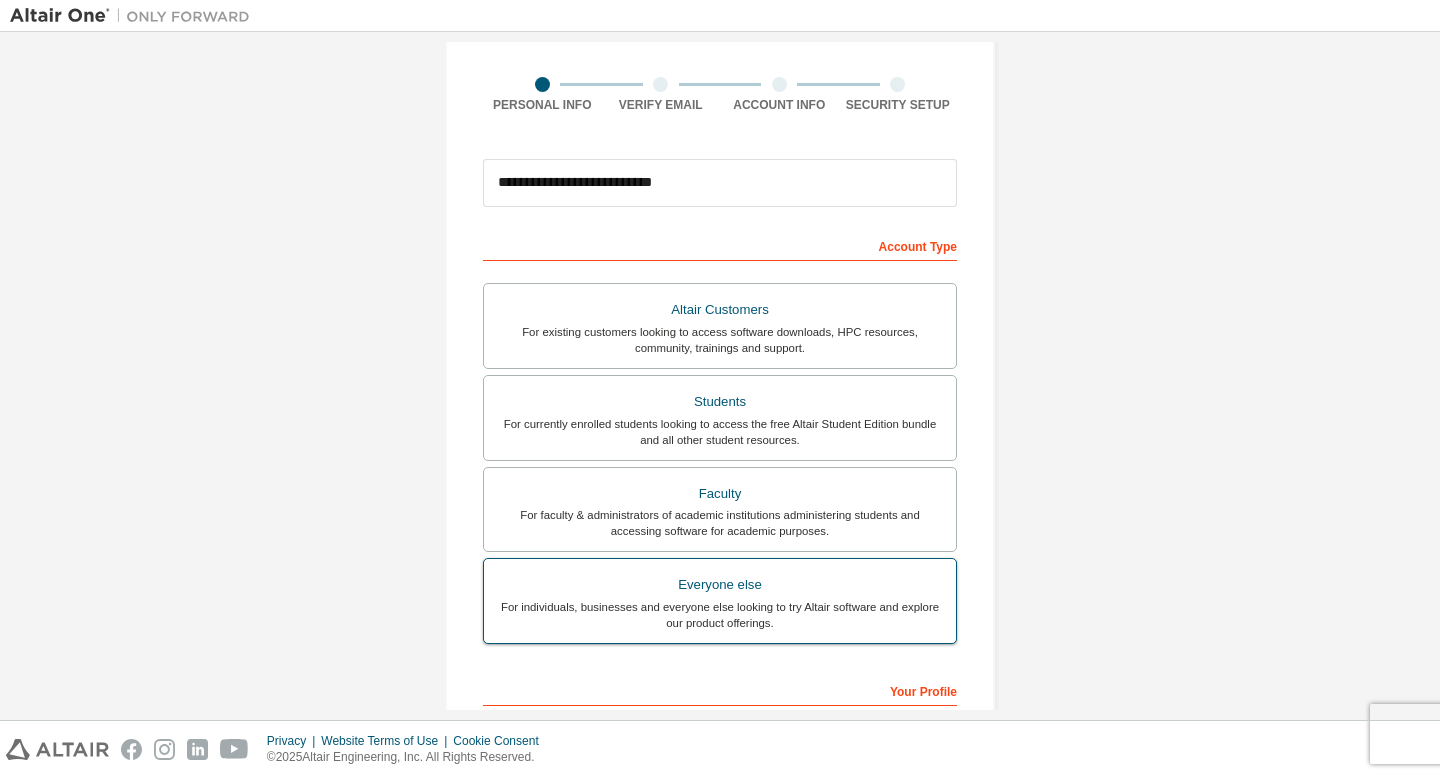 click on "For individuals, businesses and everyone else looking to try Altair software and explore our product offerings." at bounding box center (720, 615) 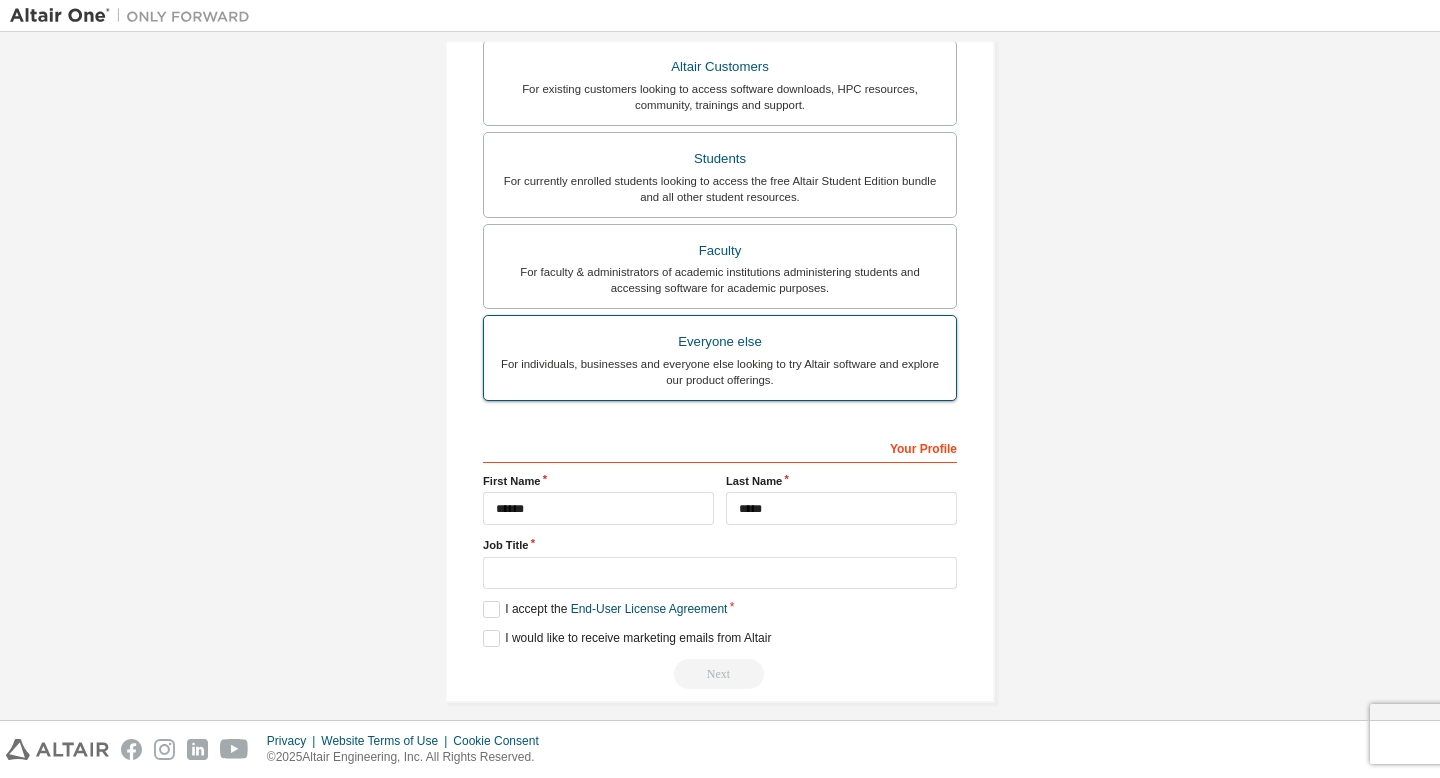 scroll, scrollTop: 391, scrollLeft: 0, axis: vertical 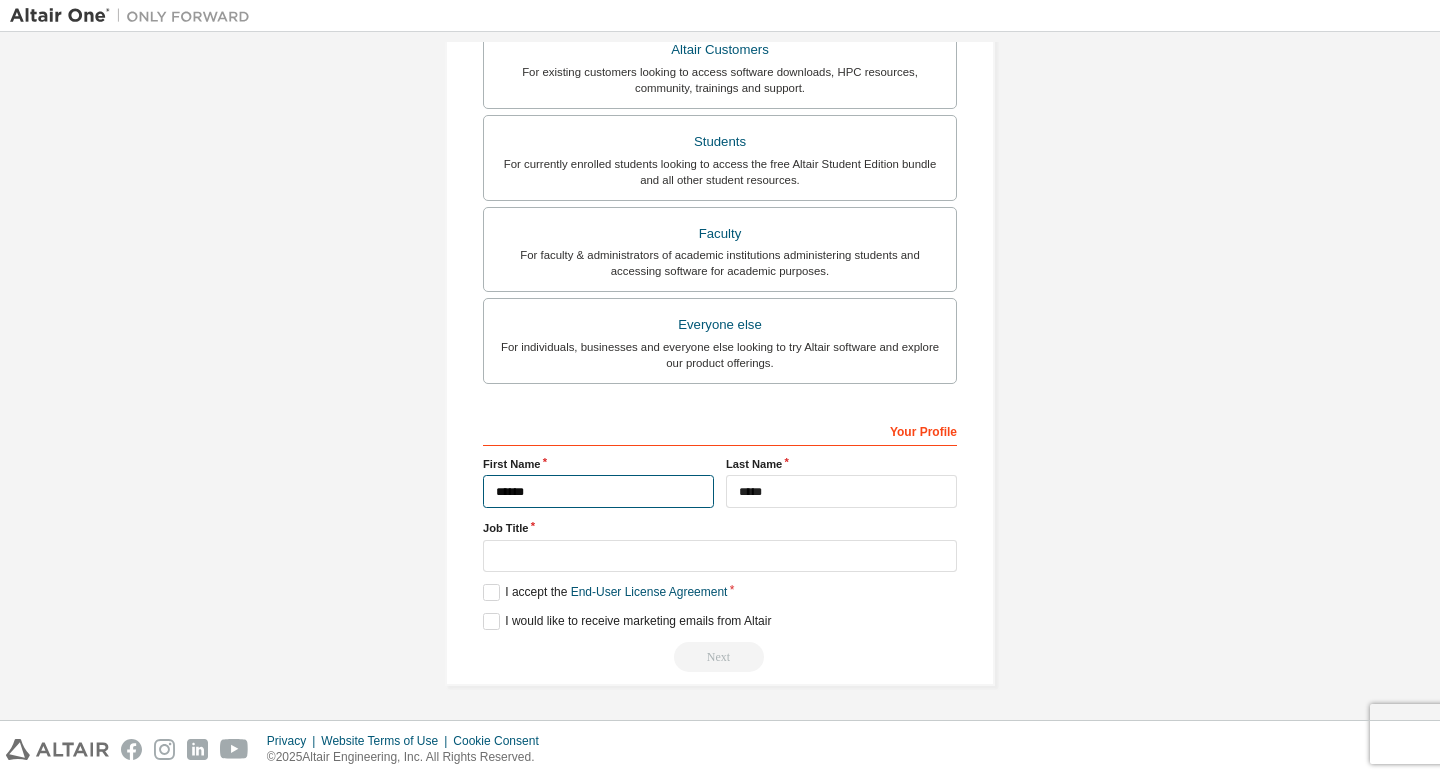 click on "******" at bounding box center [598, 491] 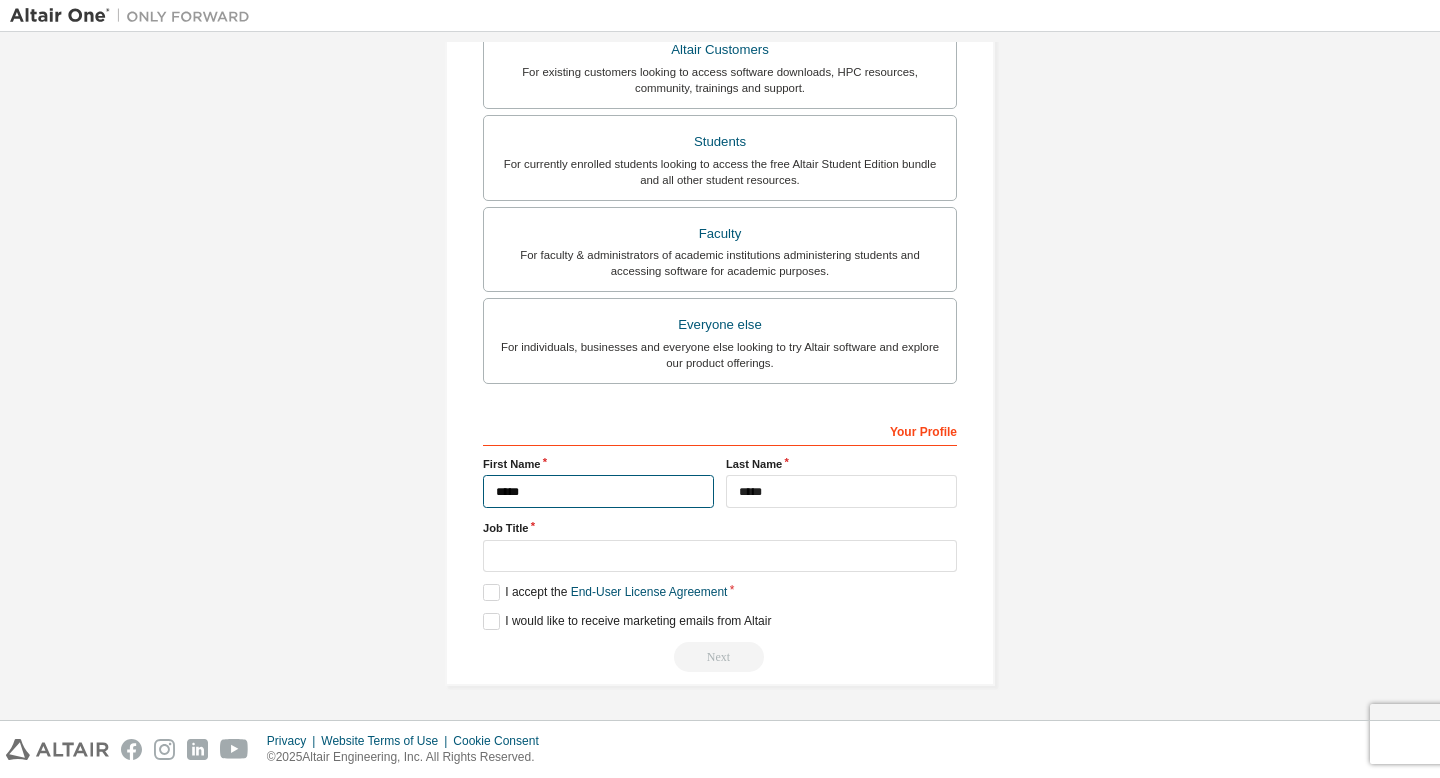 type on "******" 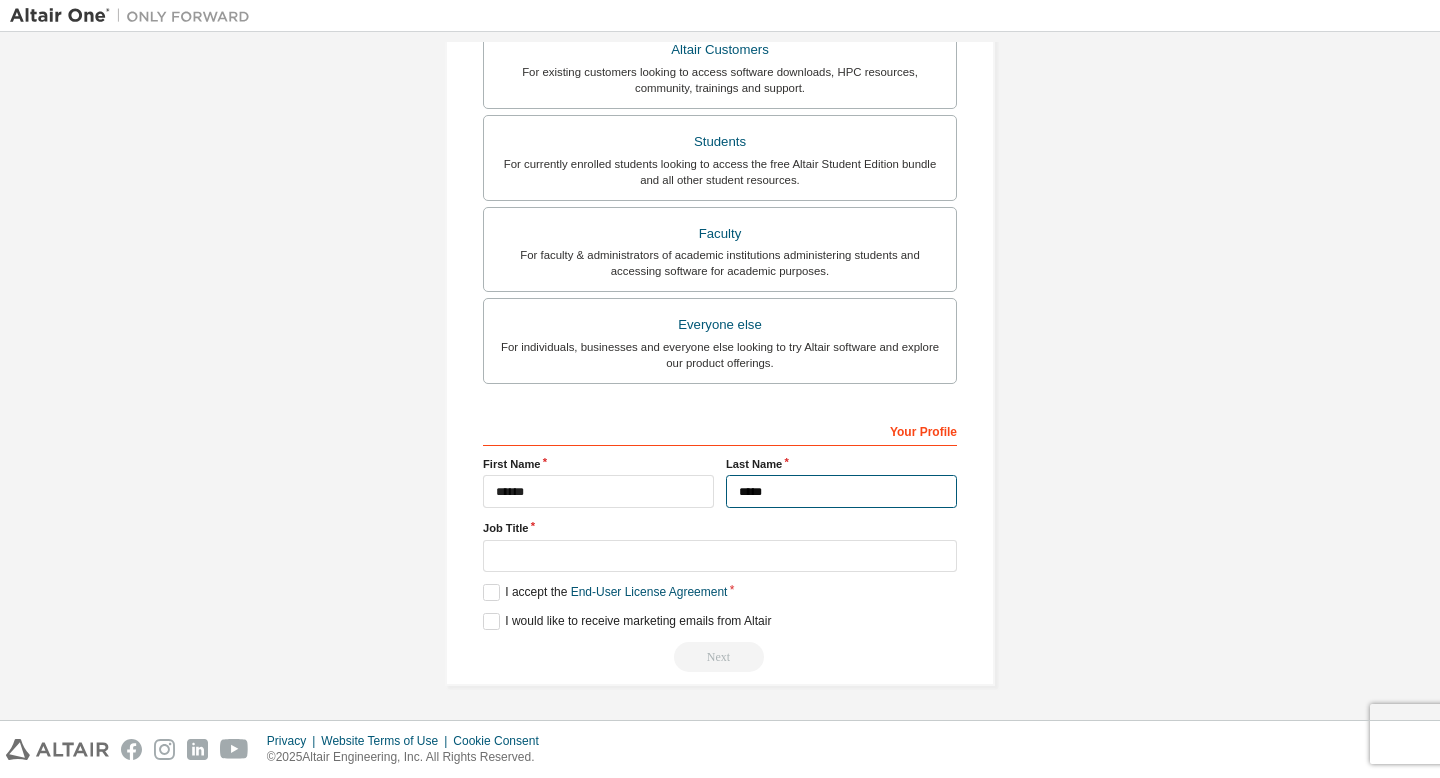 click on "*****" at bounding box center (841, 491) 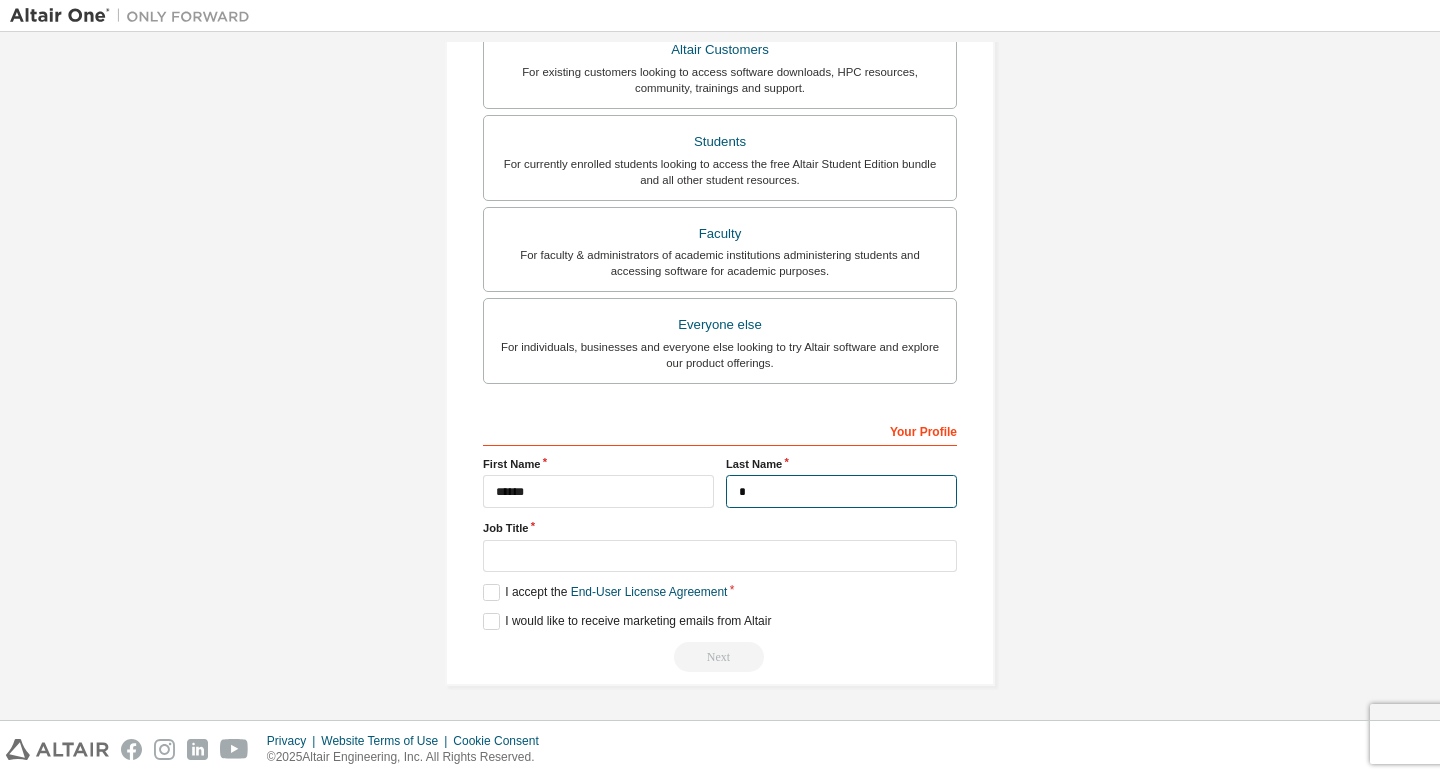 type on "*" 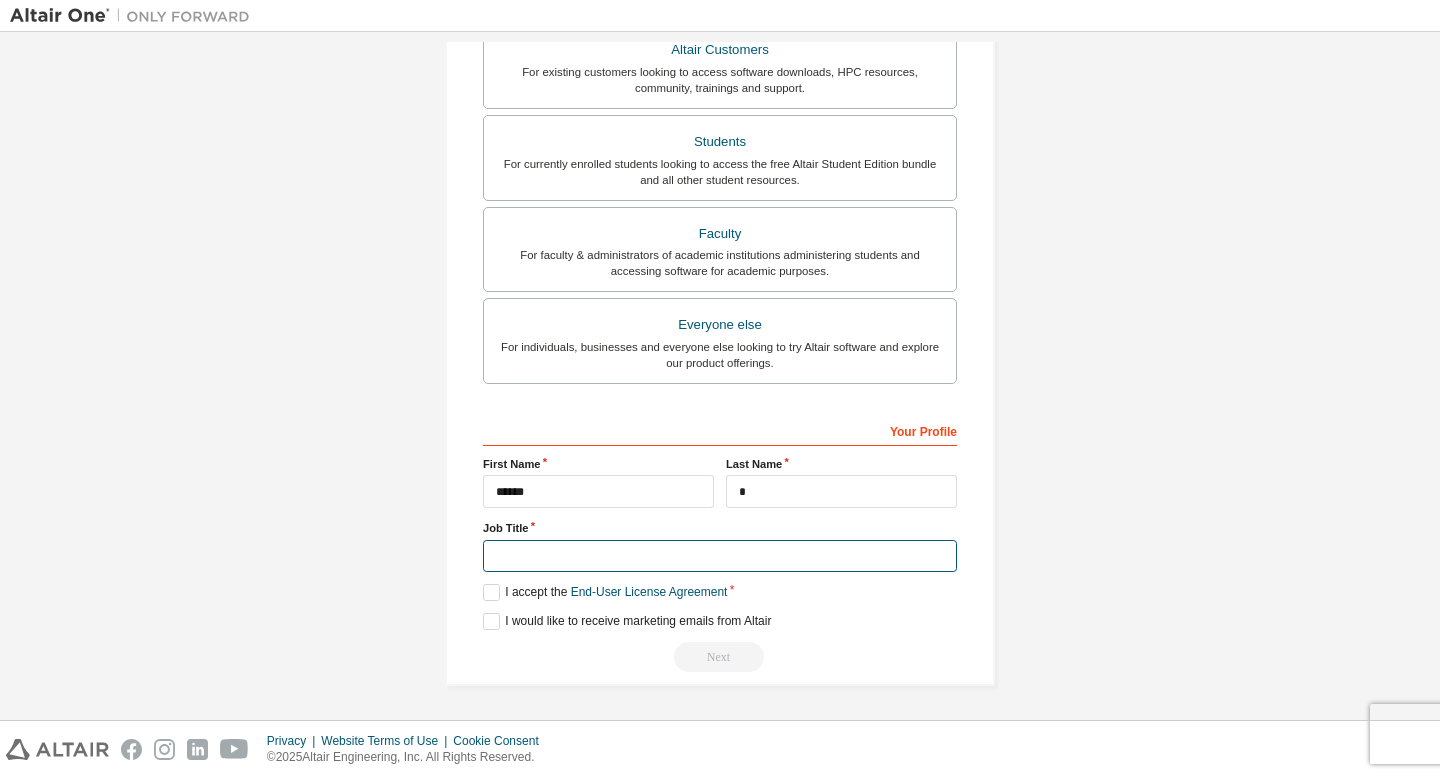click at bounding box center [720, 556] 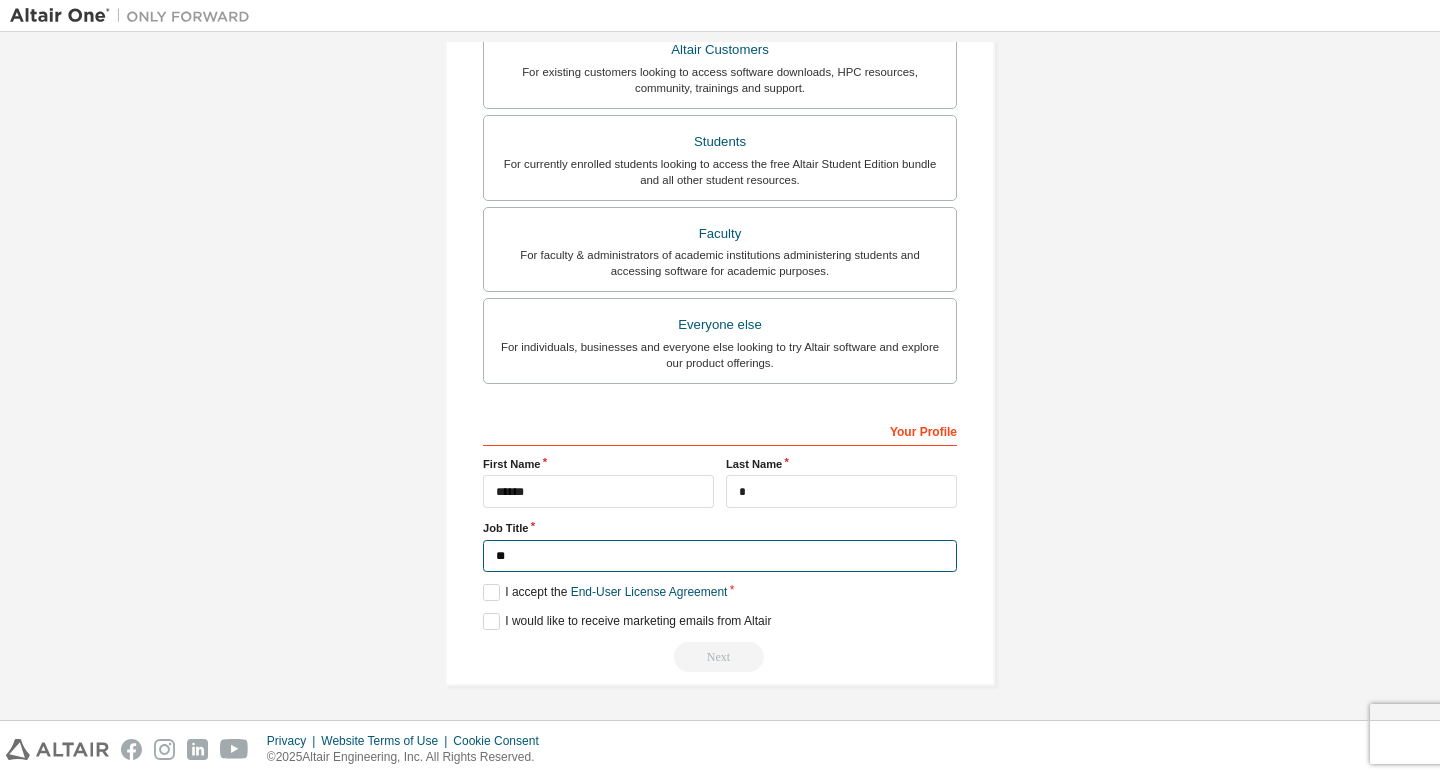 type on "*" 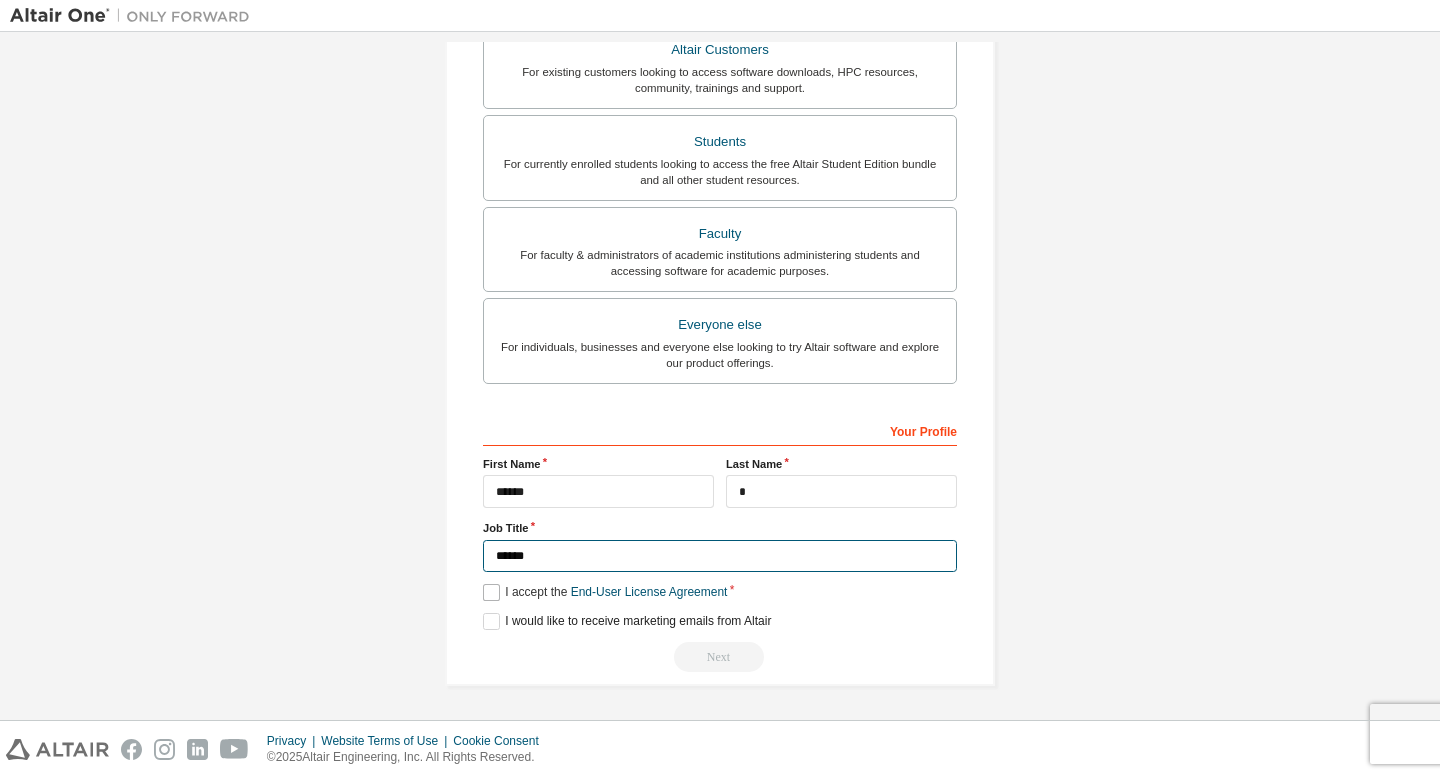 type on "******" 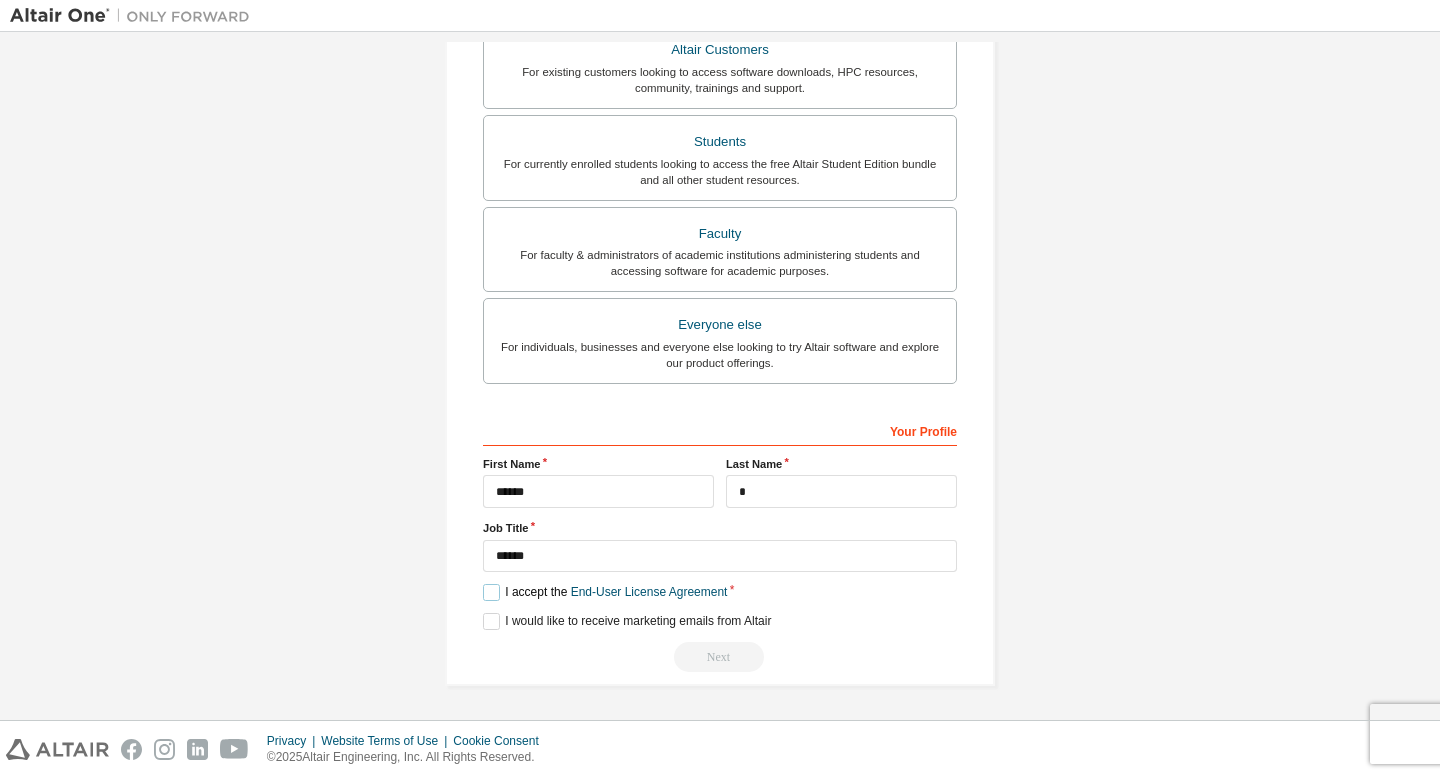 click on "I accept the    End-User License Agreement" at bounding box center (605, 592) 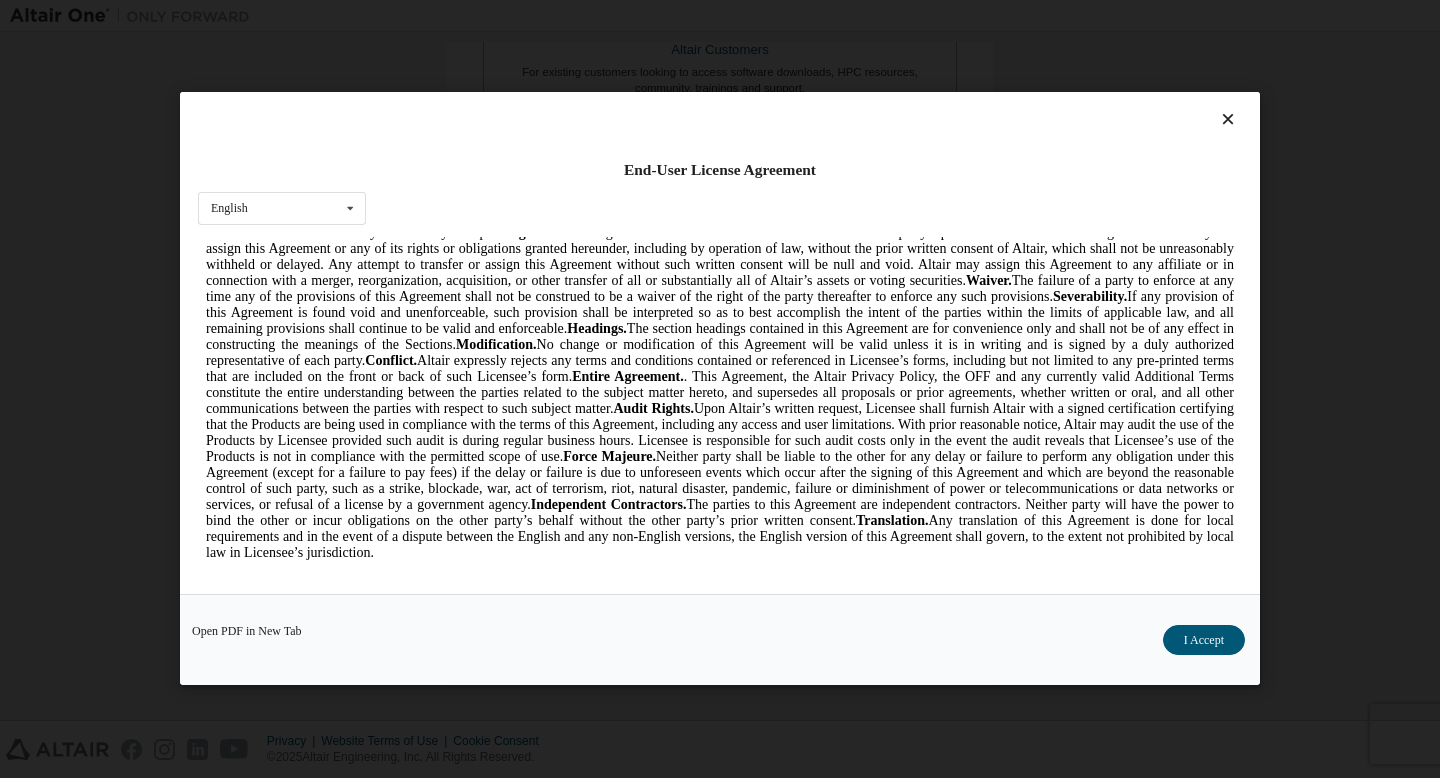 scroll, scrollTop: 5350, scrollLeft: 0, axis: vertical 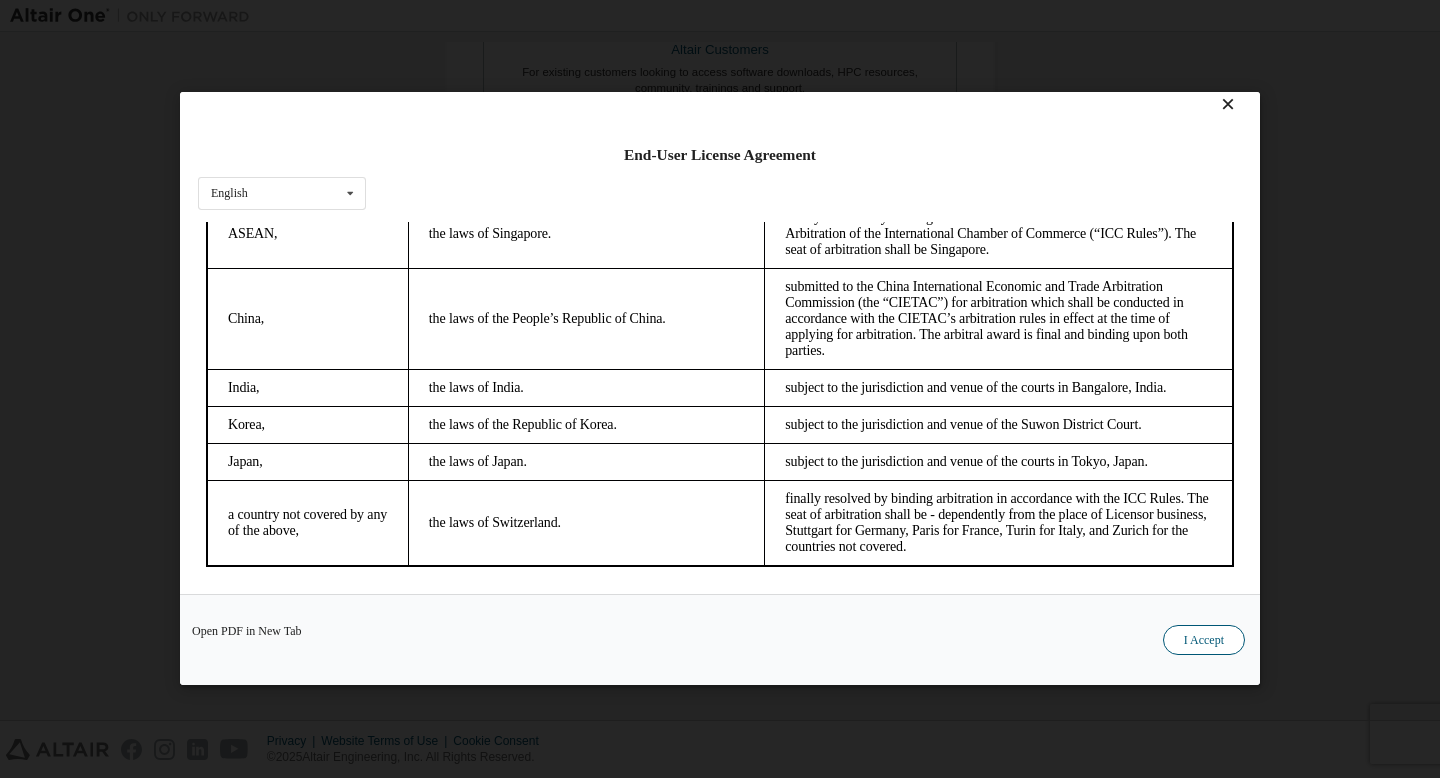 click on "I Accept" at bounding box center [1204, 641] 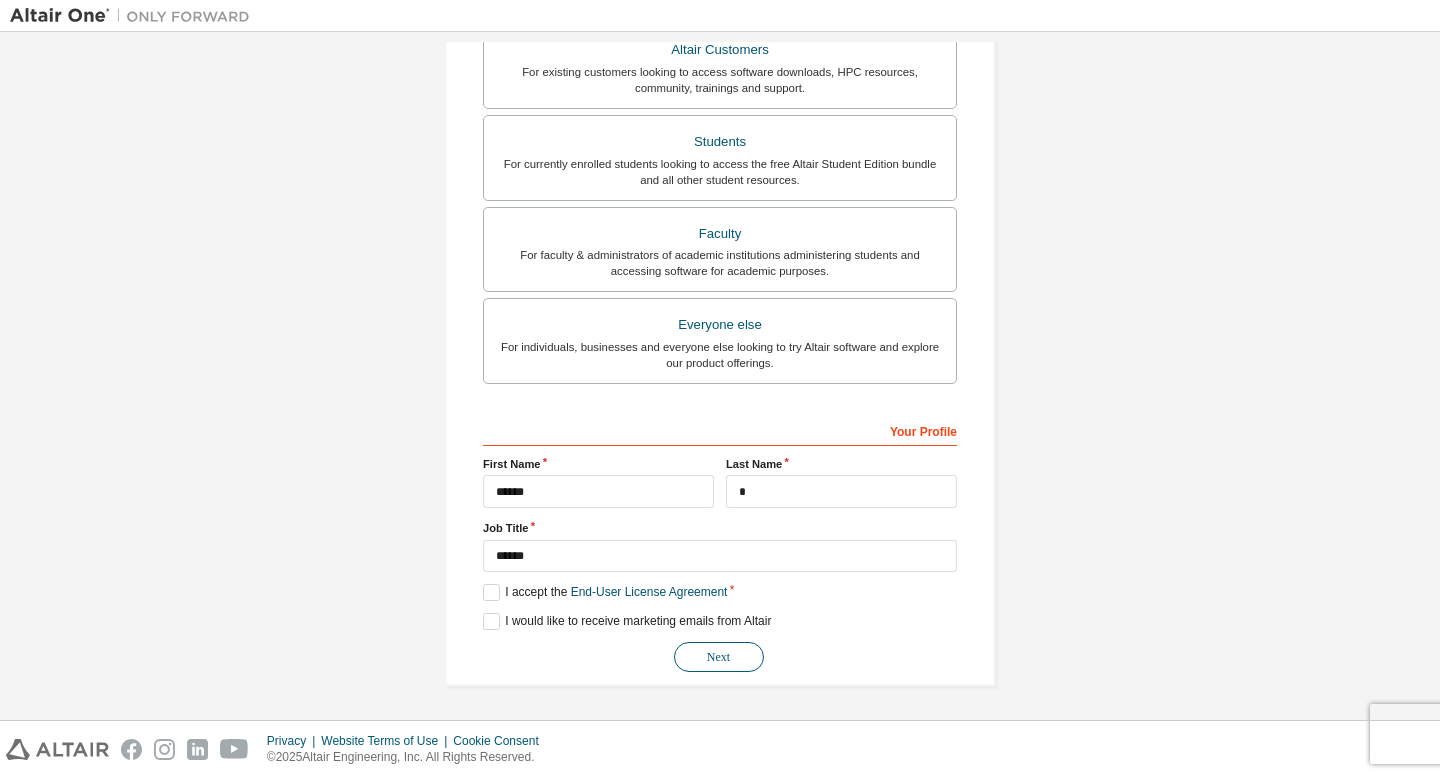 click on "Next" at bounding box center [719, 657] 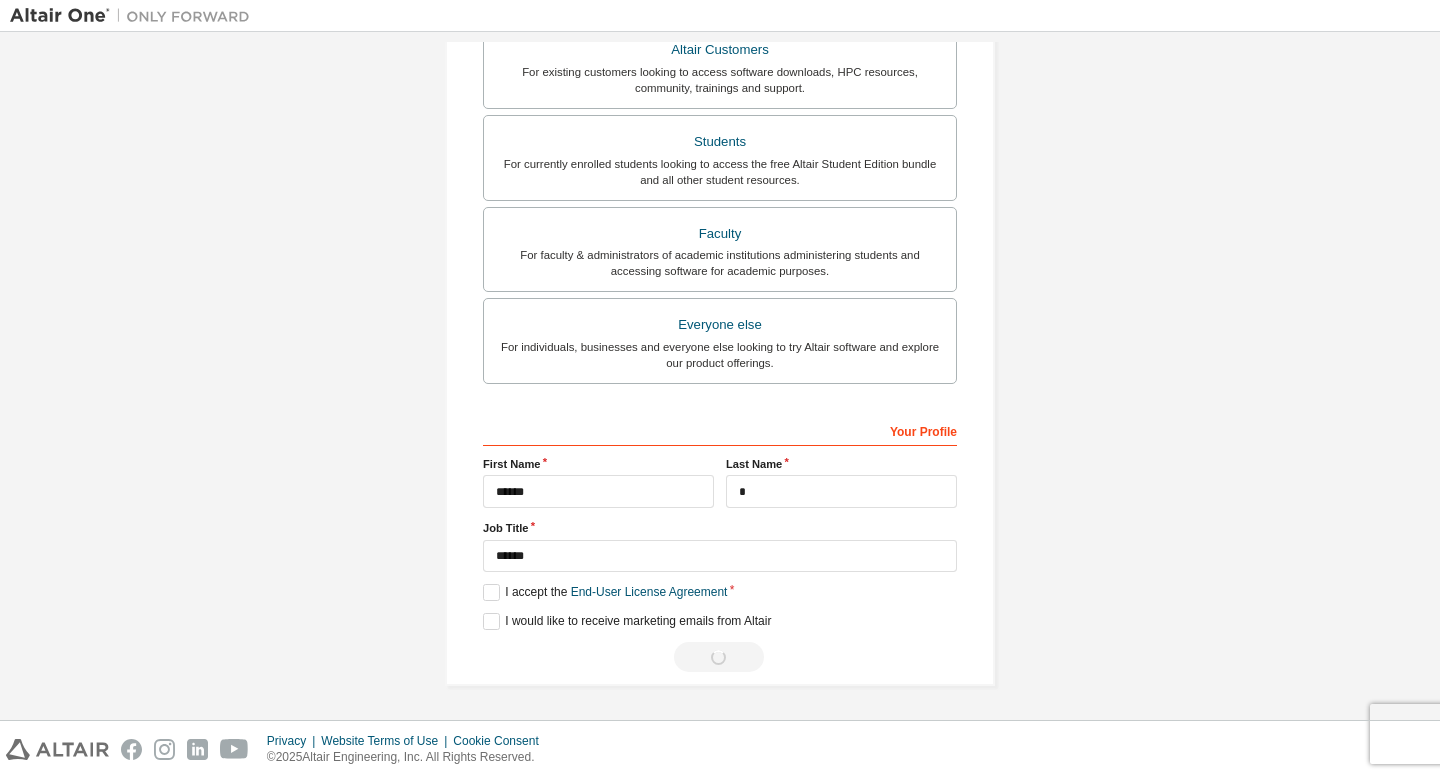 scroll, scrollTop: 0, scrollLeft: 0, axis: both 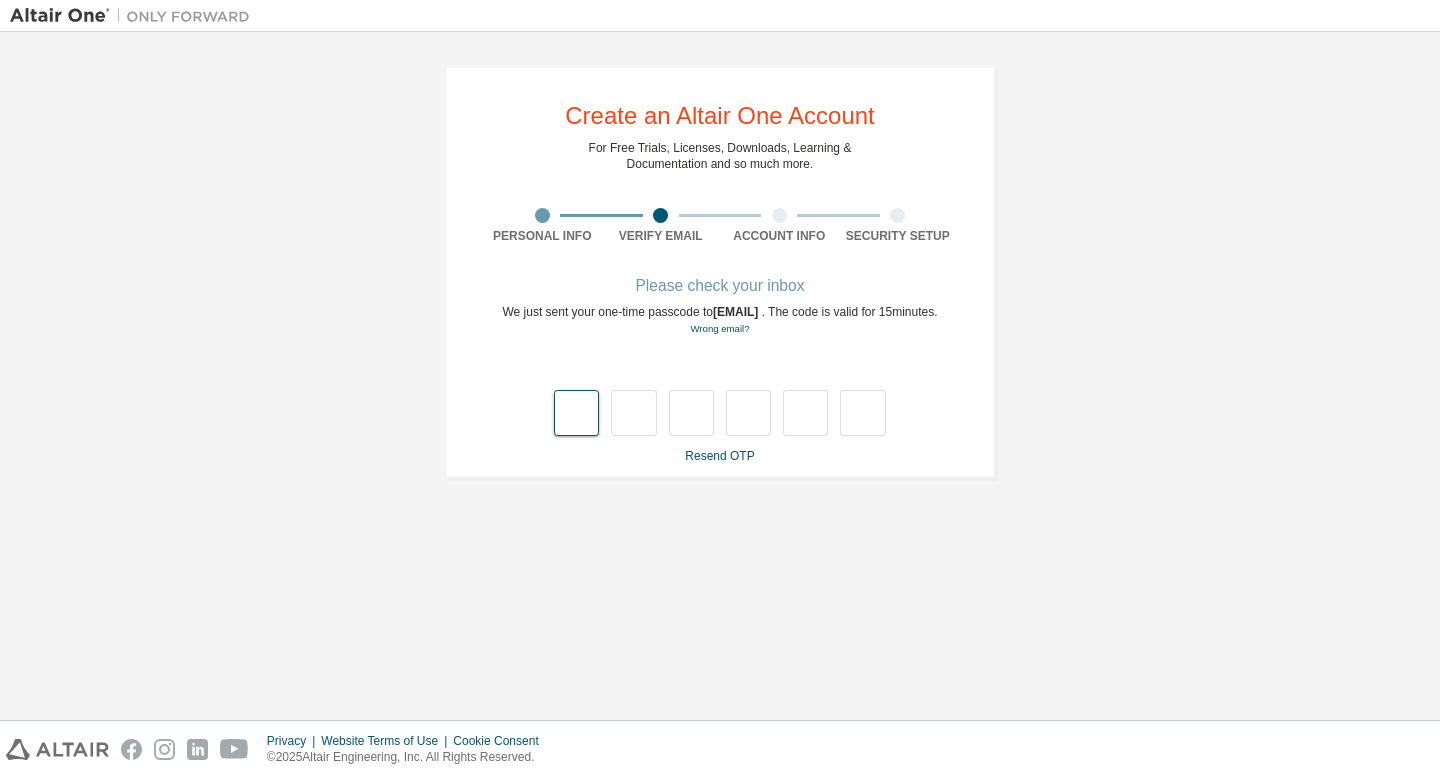 click at bounding box center [576, 413] 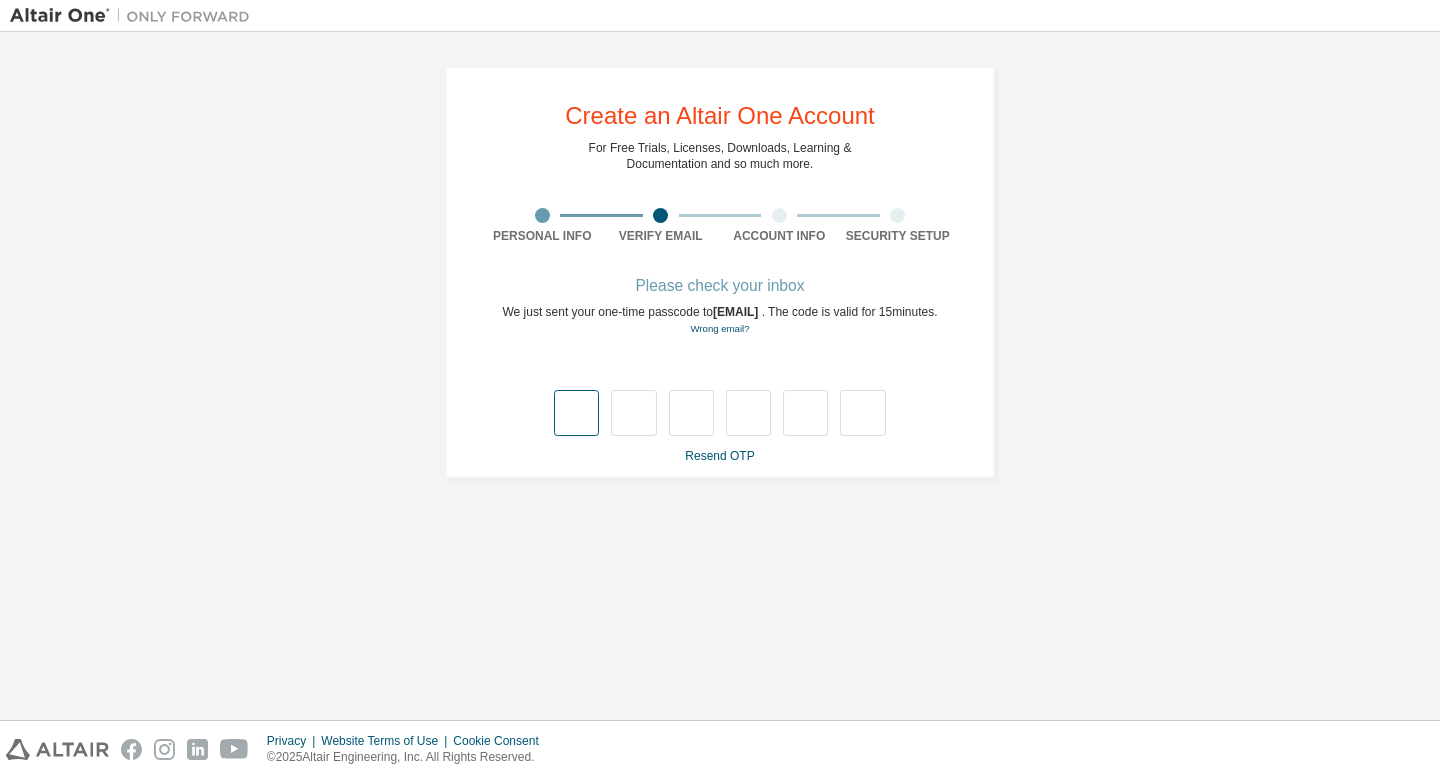 type on "*" 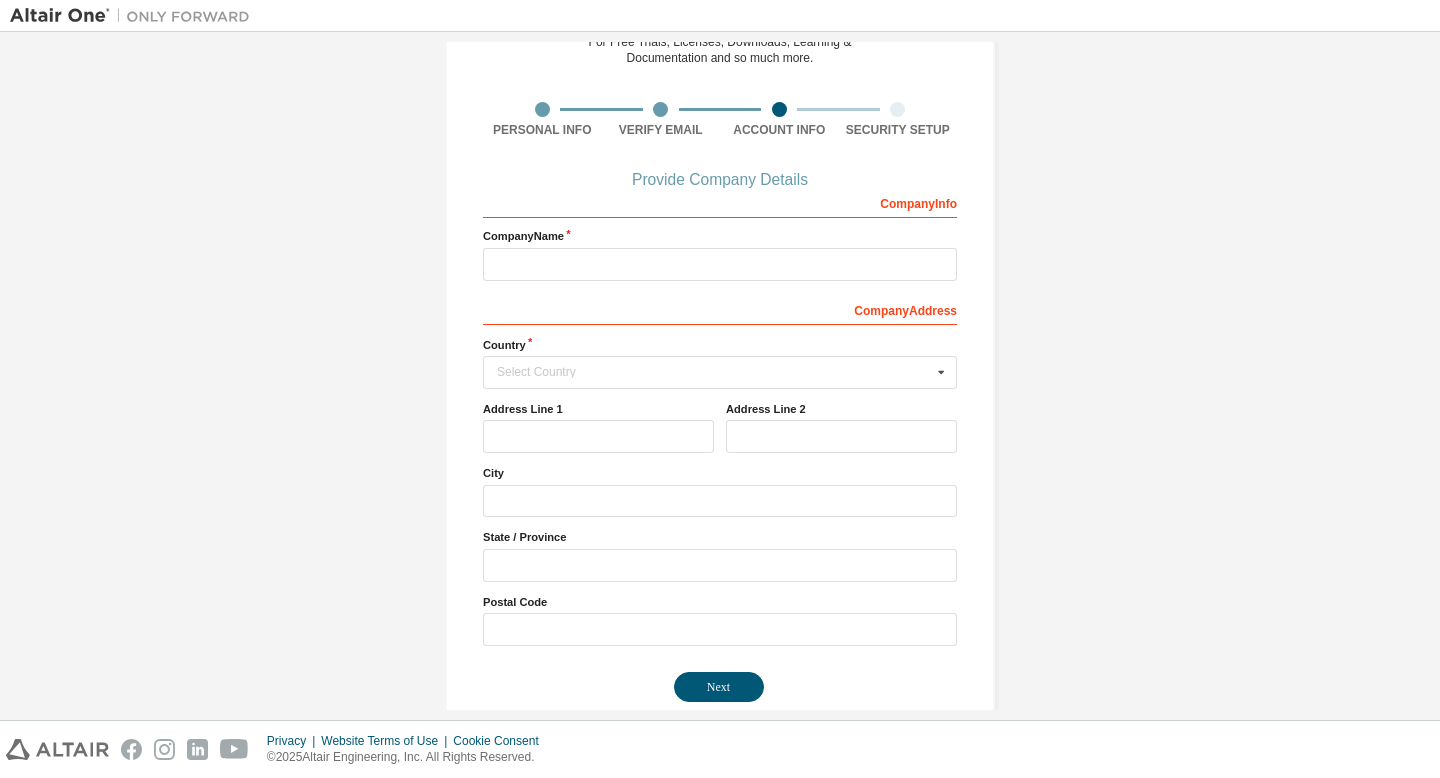 scroll, scrollTop: 136, scrollLeft: 0, axis: vertical 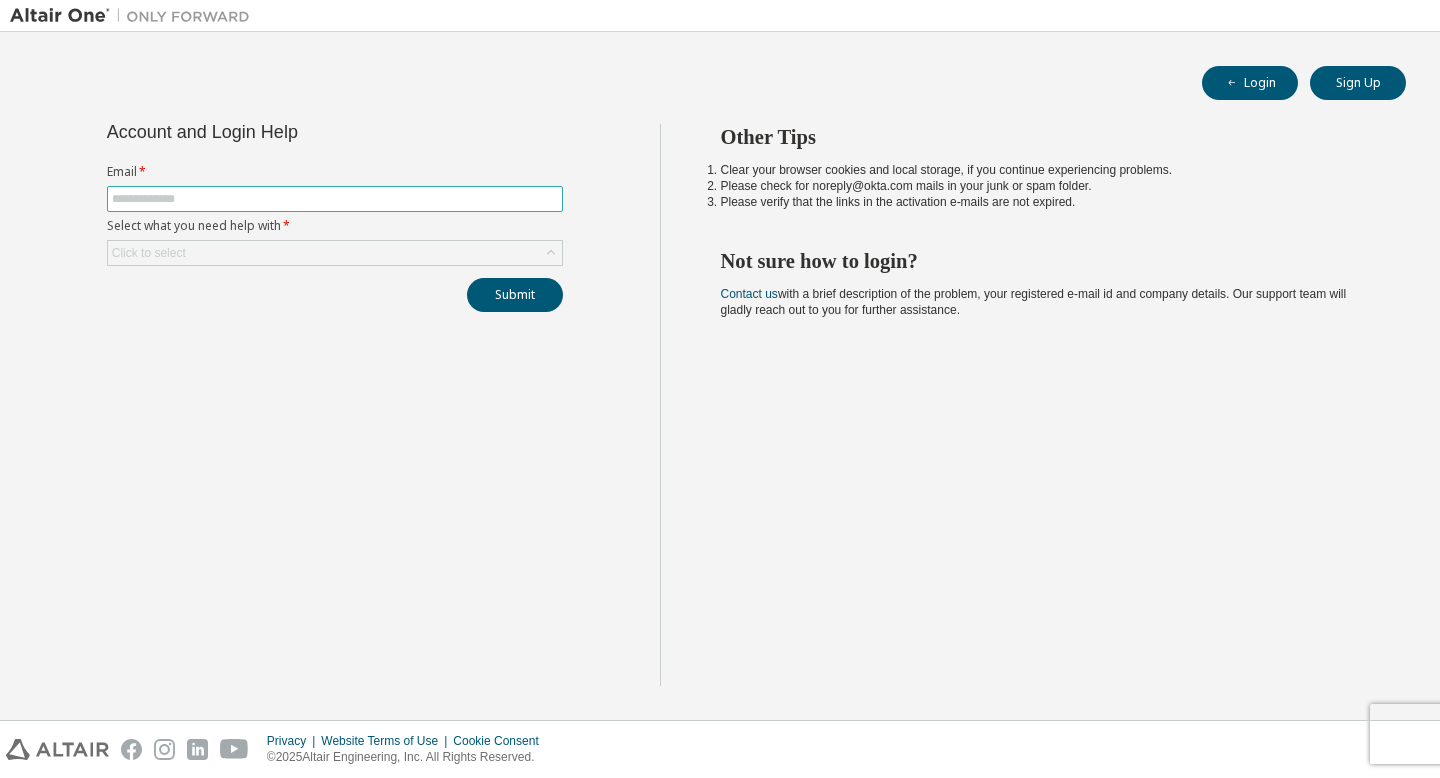 click at bounding box center [335, 199] 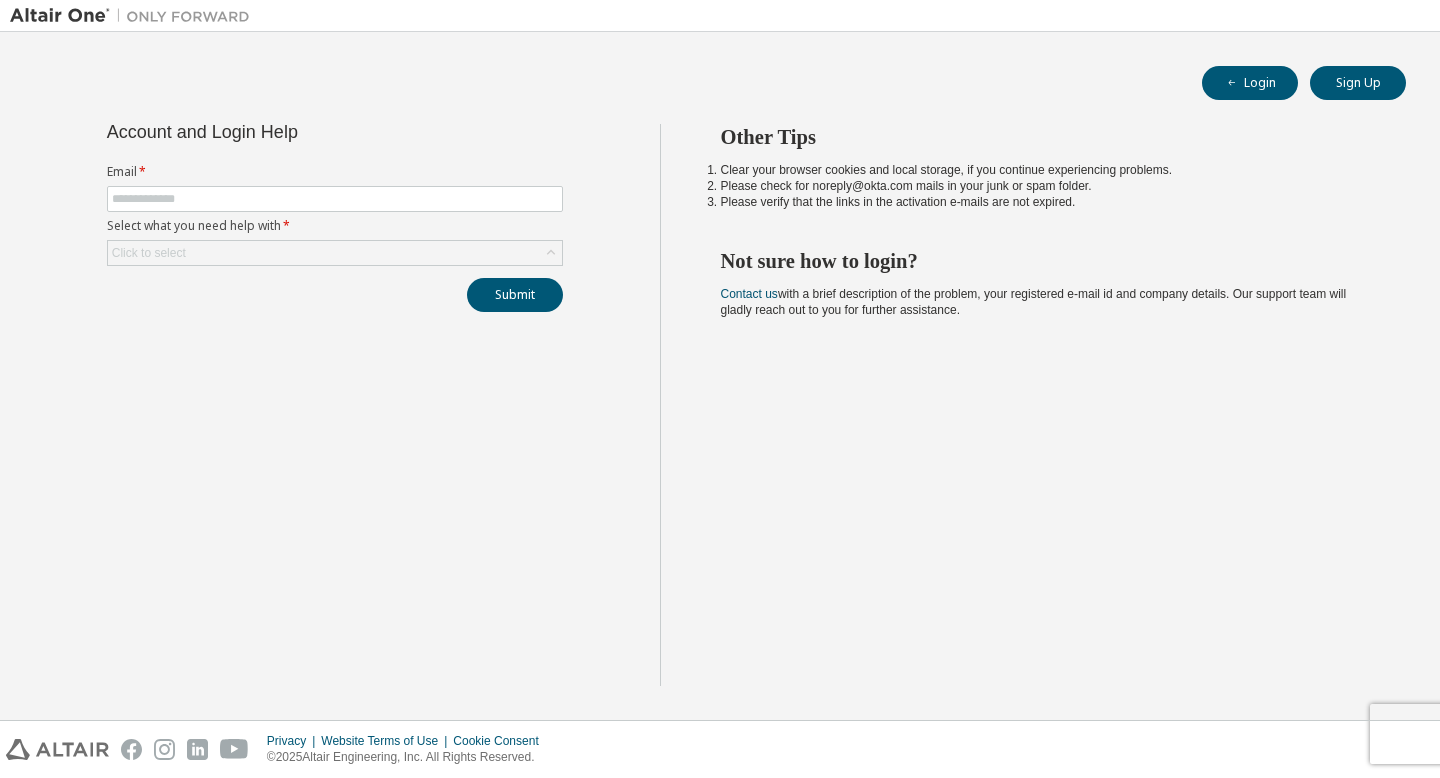 click on "Account and Login Help Email * Select what you need help with * Click to select Submit" at bounding box center (335, 405) 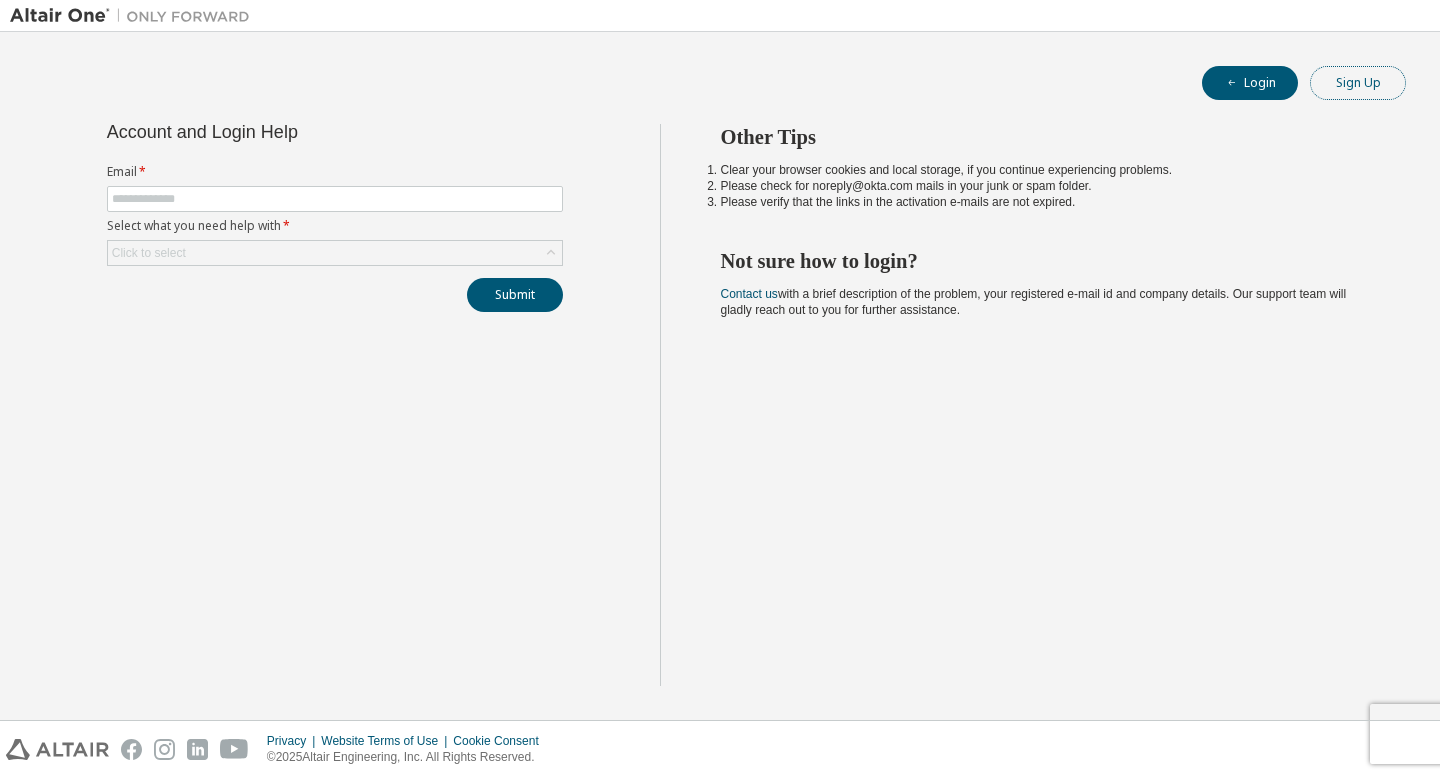 click on "Sign Up" at bounding box center (1358, 83) 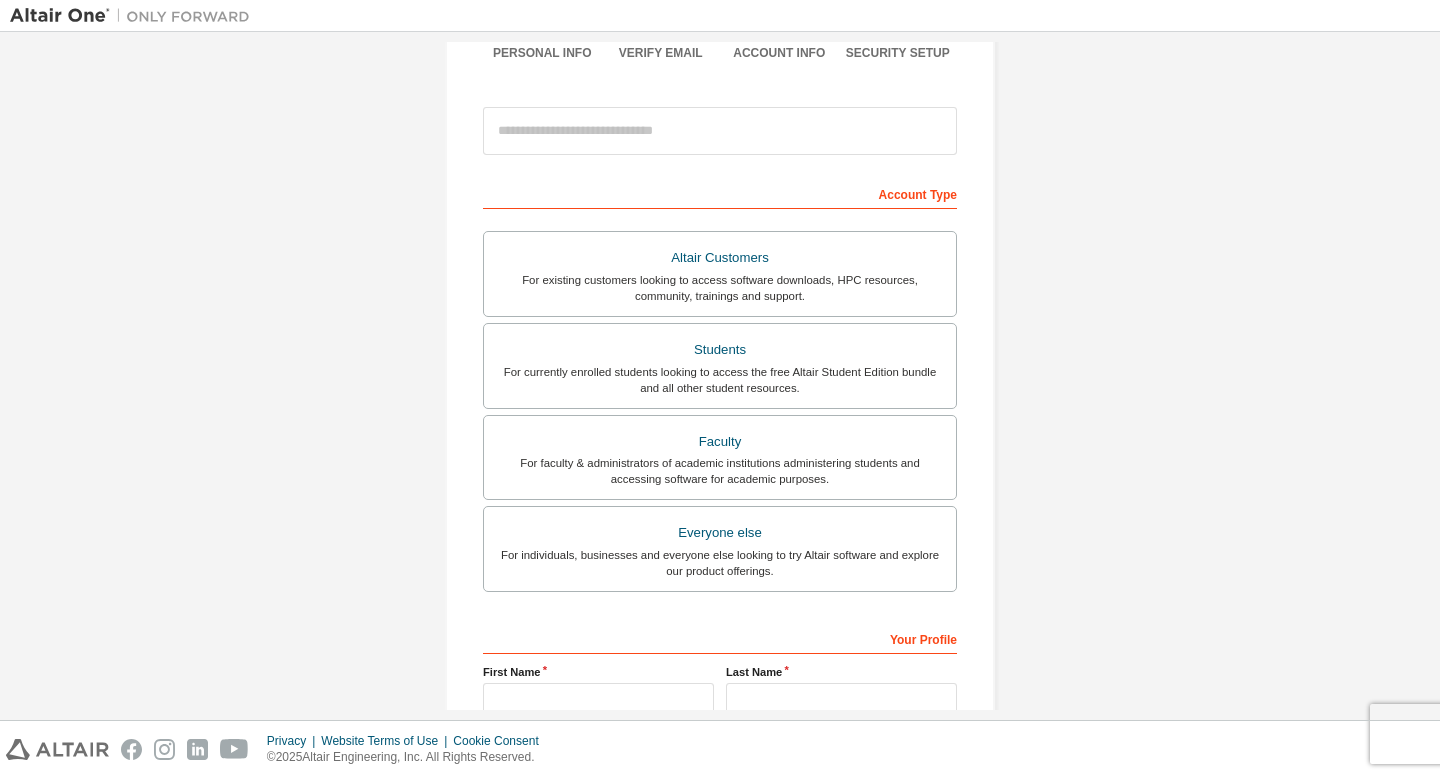 scroll, scrollTop: 391, scrollLeft: 0, axis: vertical 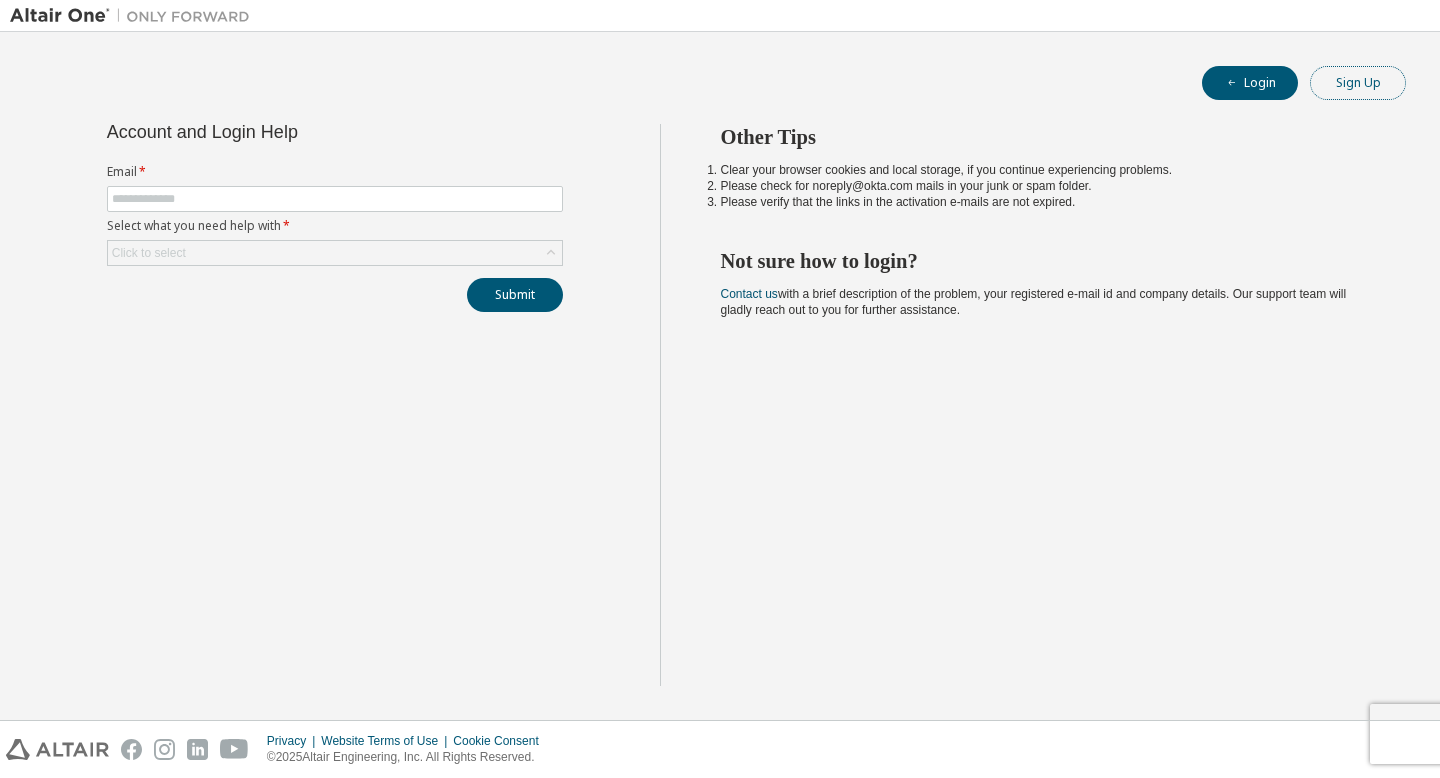 click on "Sign Up" at bounding box center [1358, 83] 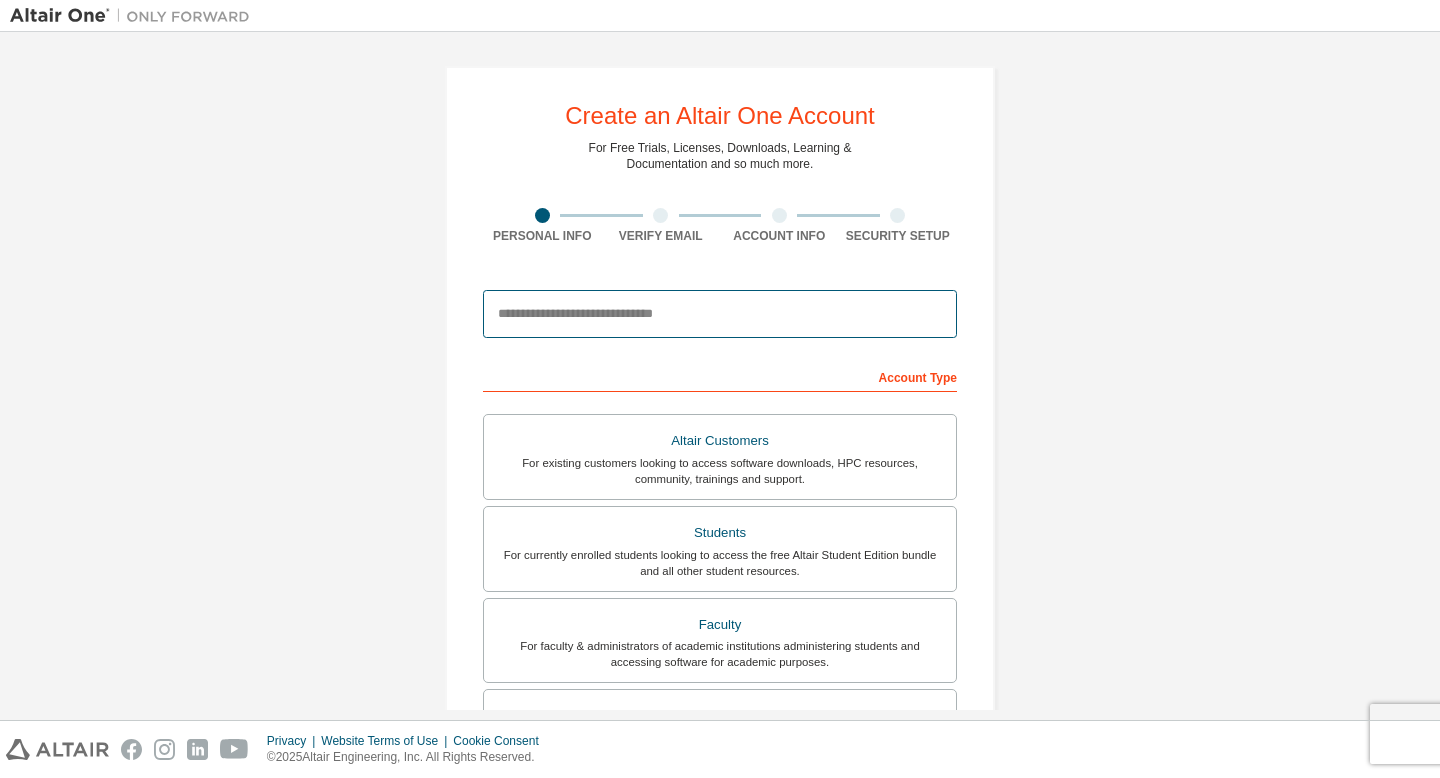 click at bounding box center (720, 314) 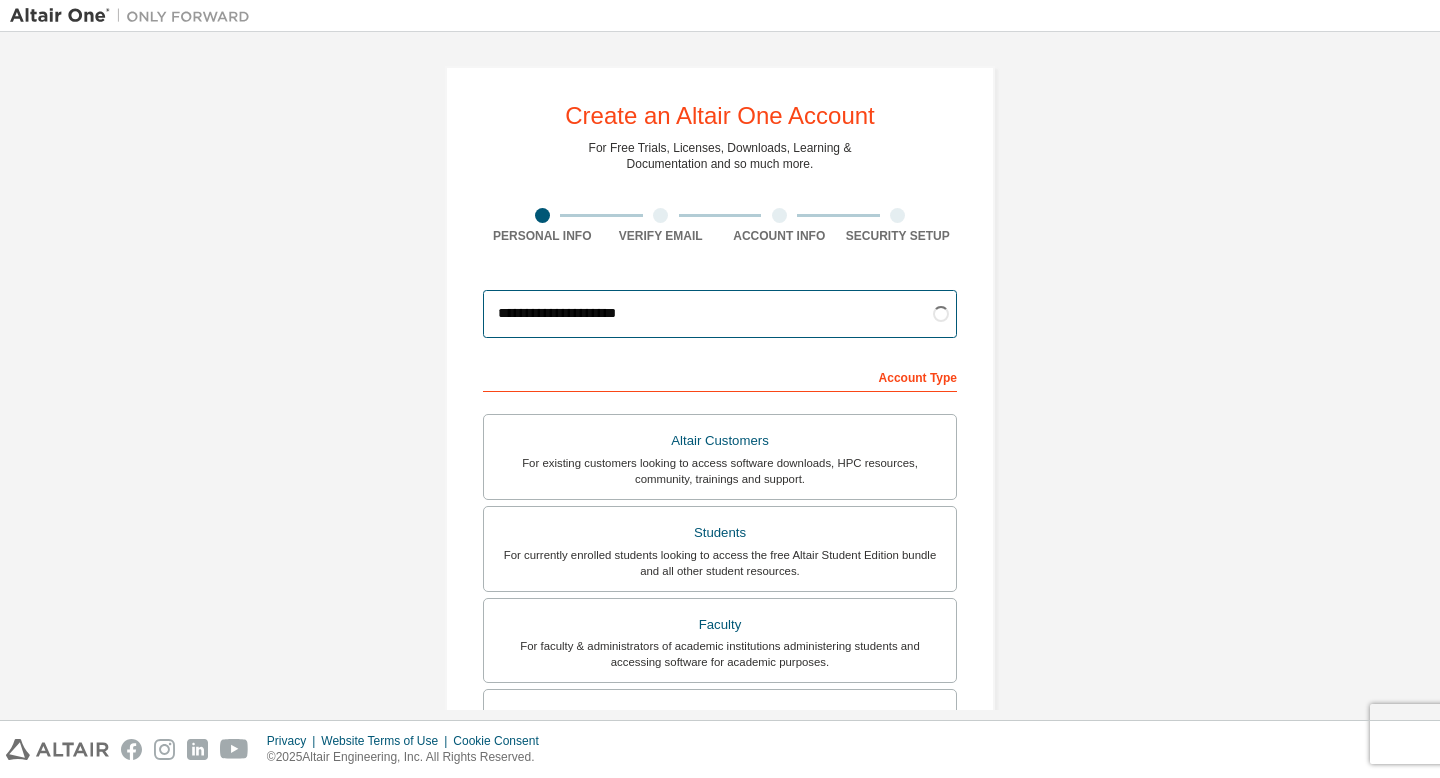 type on "**********" 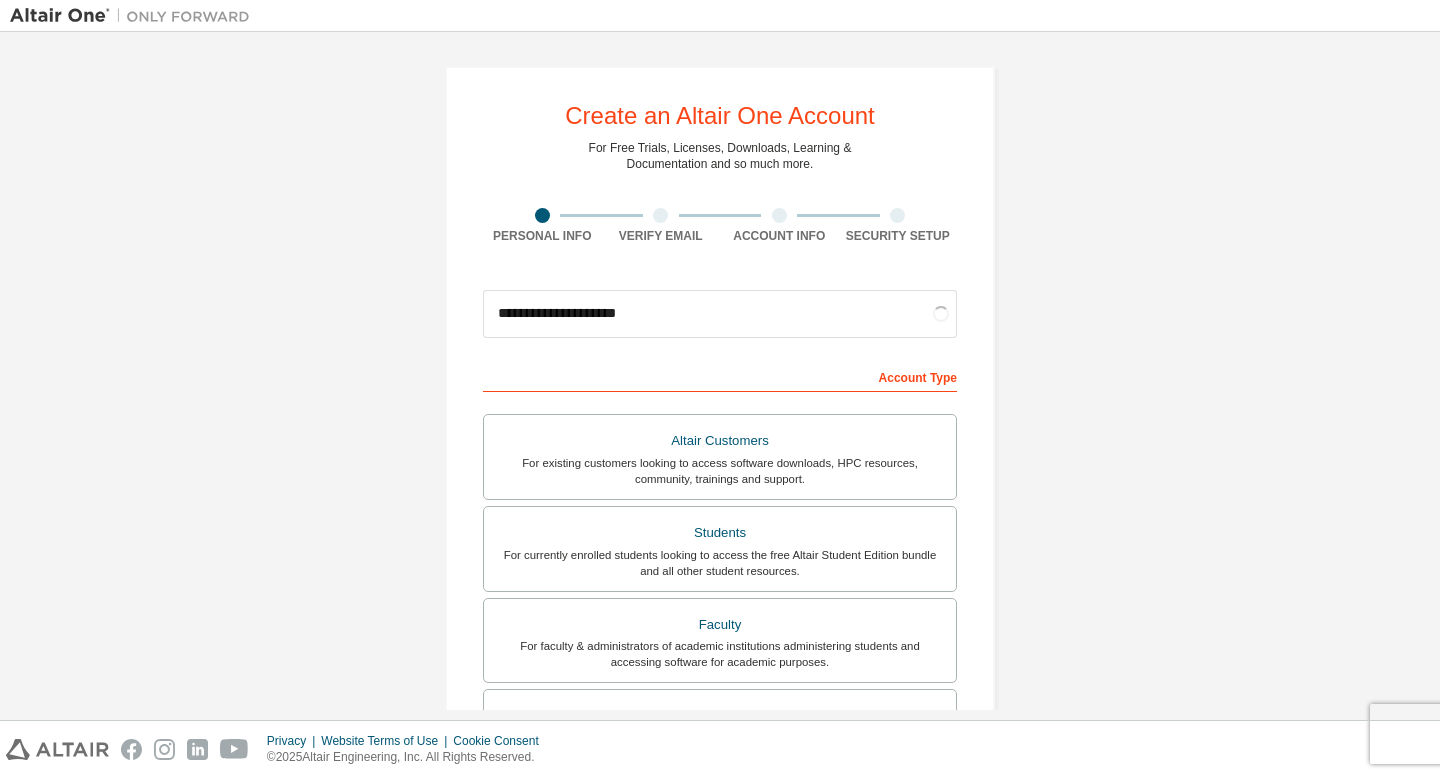 click on "**********" at bounding box center [720, 571] 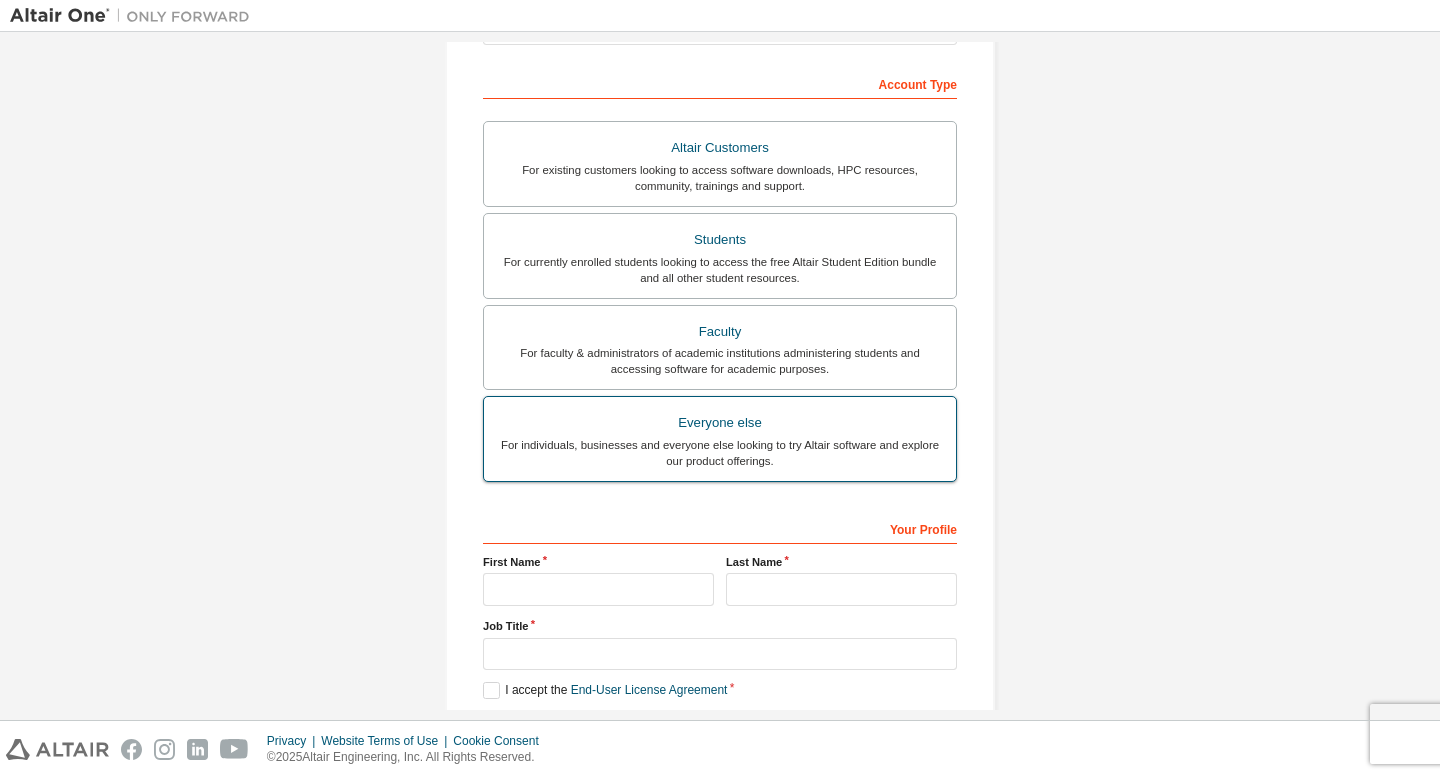 click on "For individuals, businesses and everyone else looking to try Altair software and explore our product offerings." at bounding box center [720, 453] 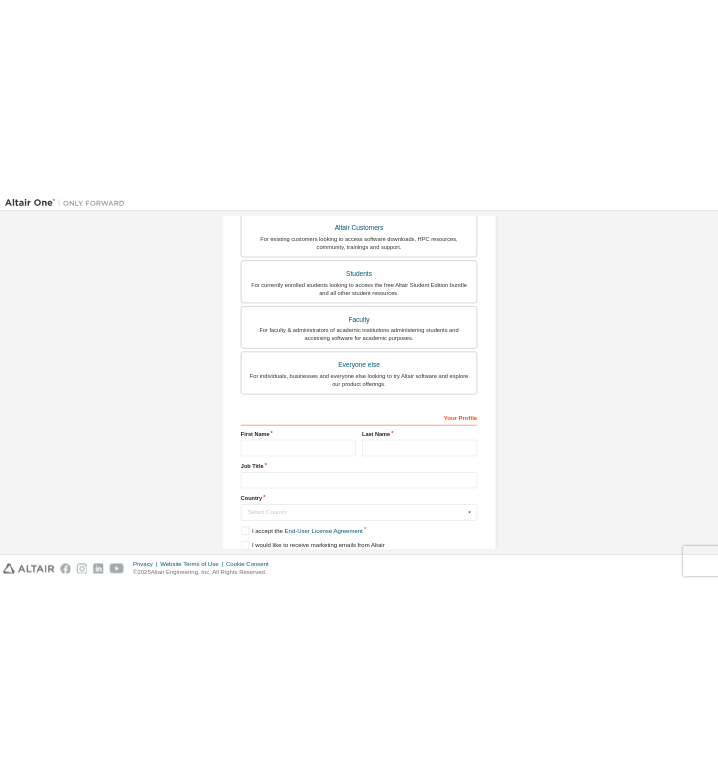 scroll, scrollTop: 379, scrollLeft: 0, axis: vertical 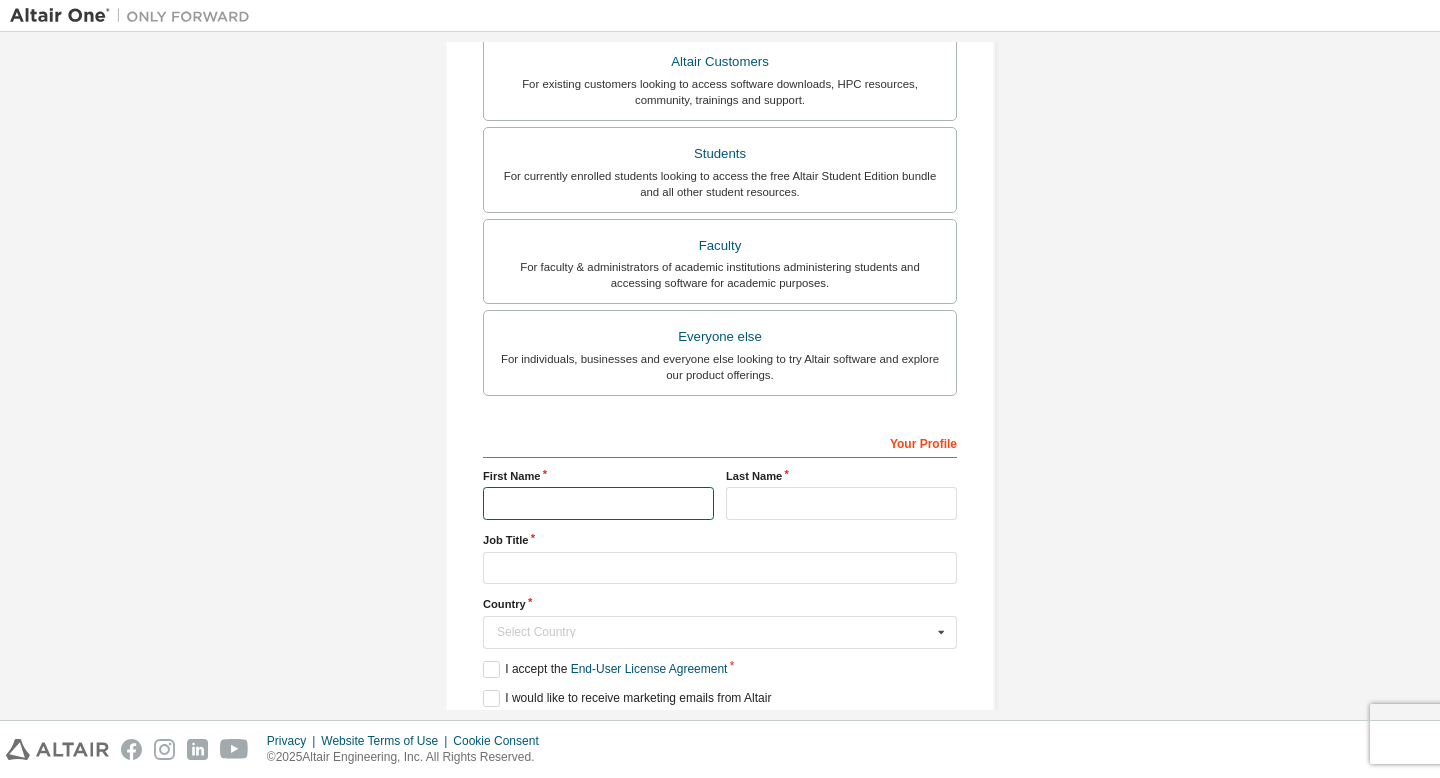 click at bounding box center (598, 503) 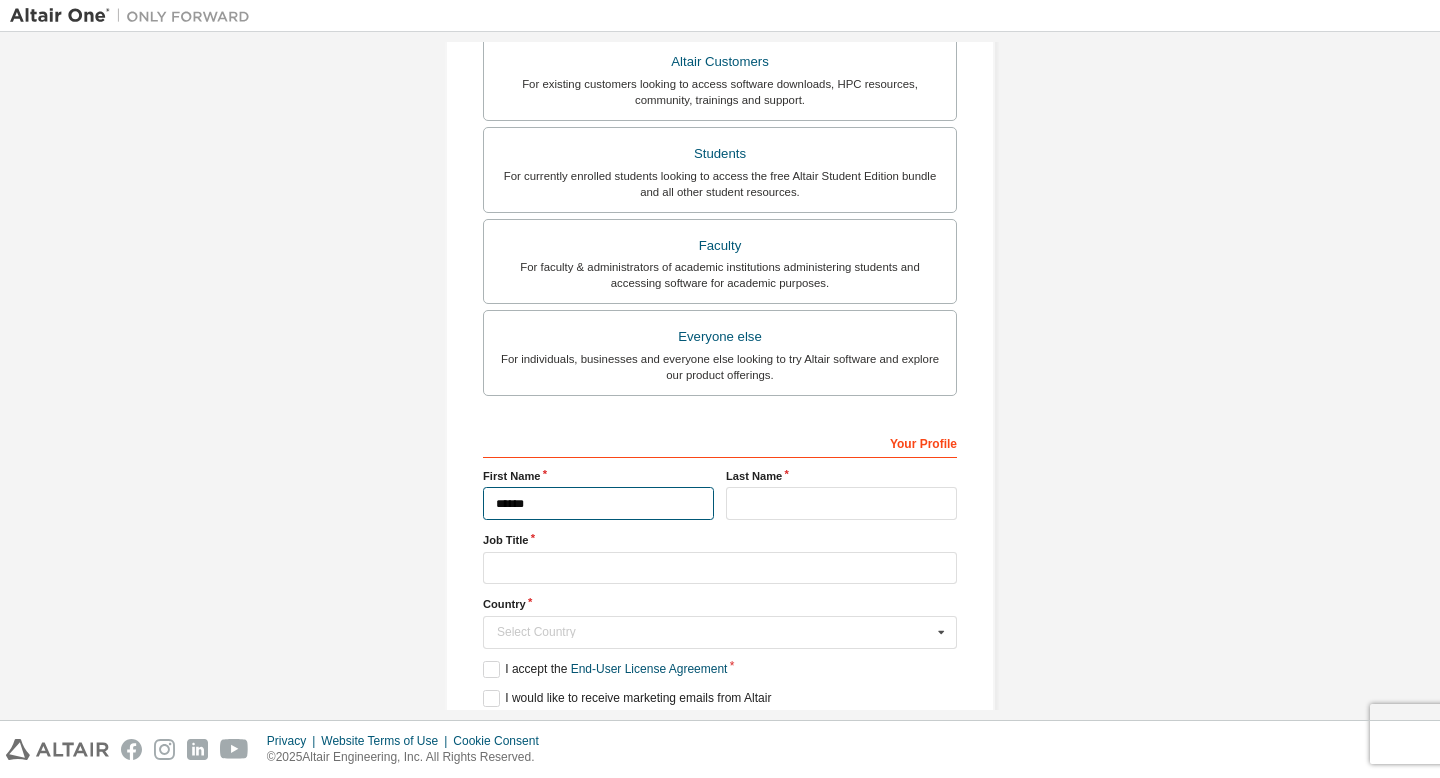type on "******" 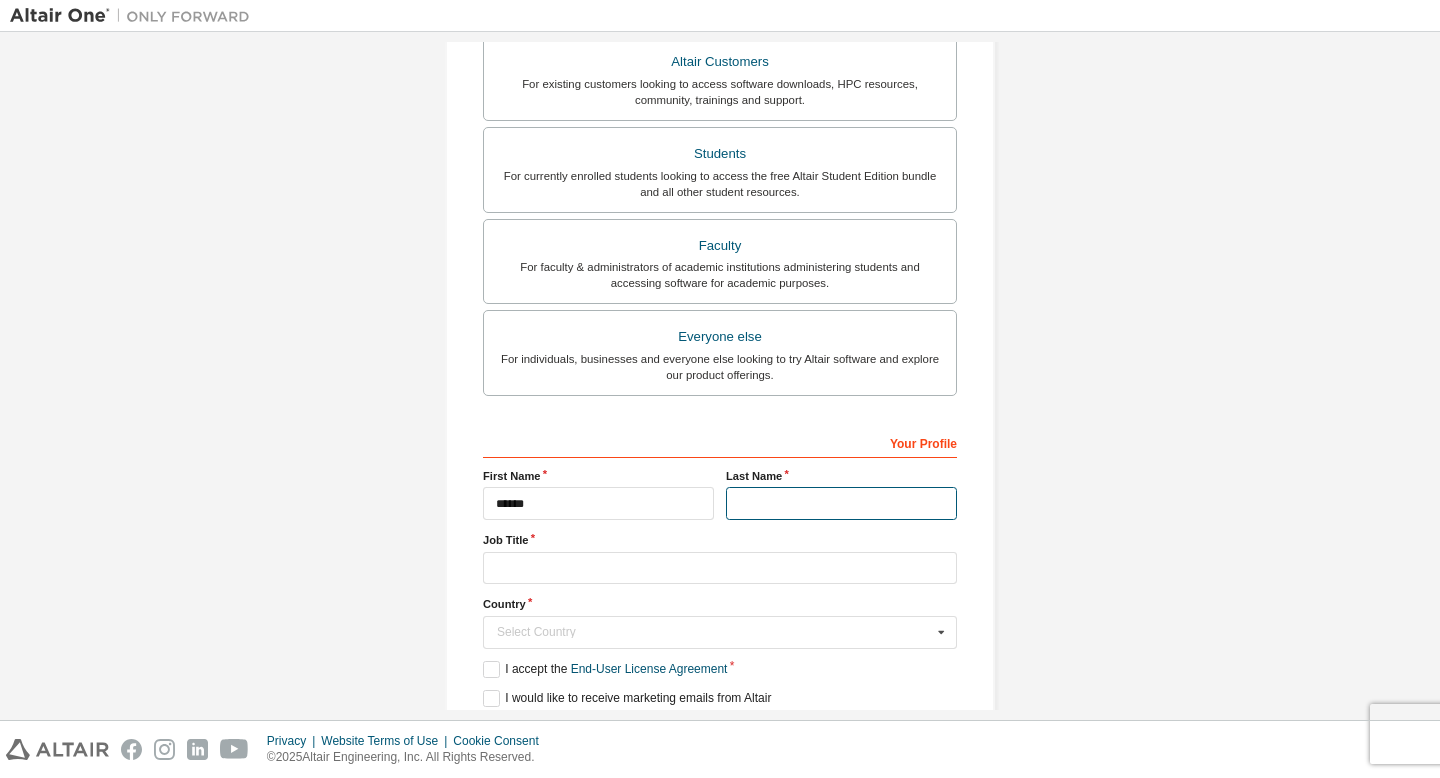 click at bounding box center (841, 503) 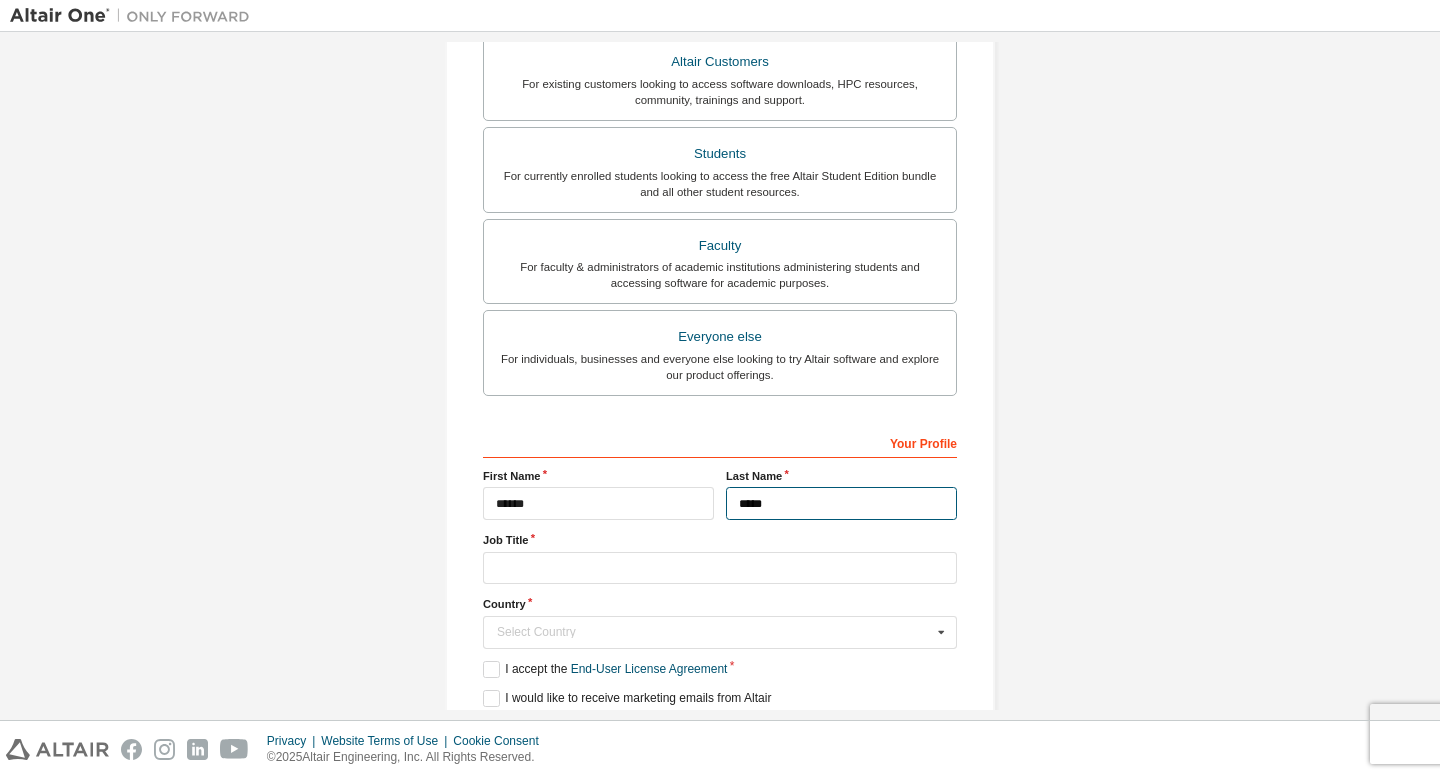 type on "*****" 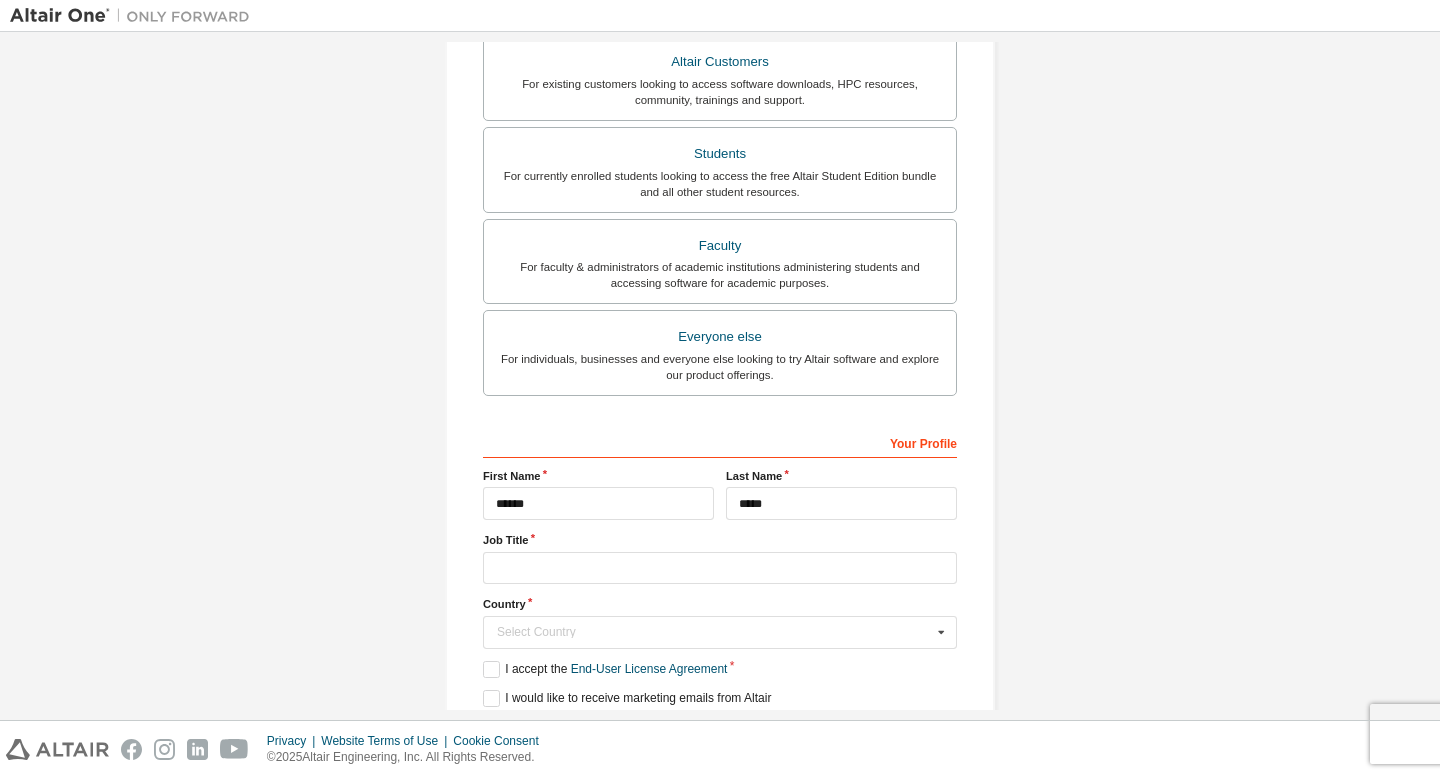 click on "**********" at bounding box center (720, 225) 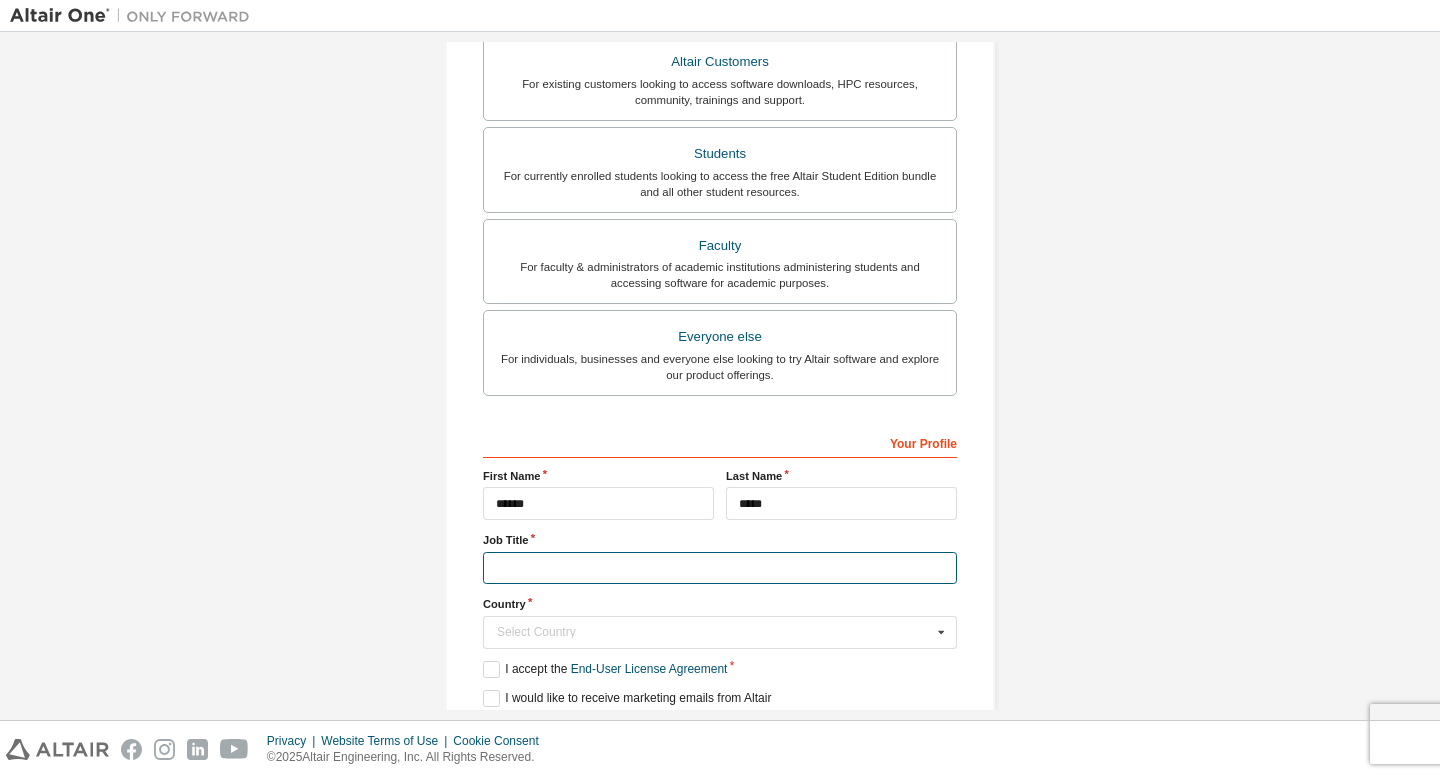 click at bounding box center [720, 568] 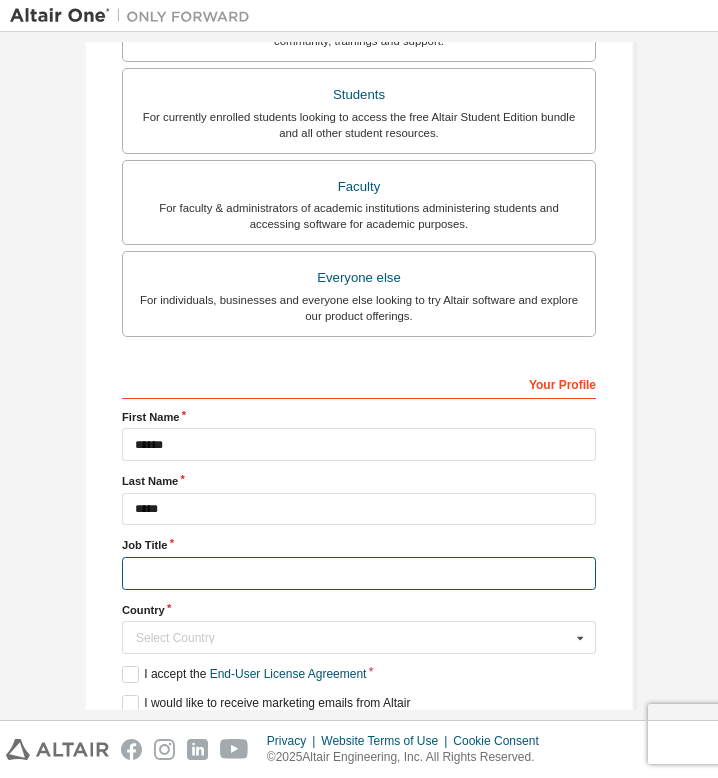 scroll, scrollTop: 510, scrollLeft: 0, axis: vertical 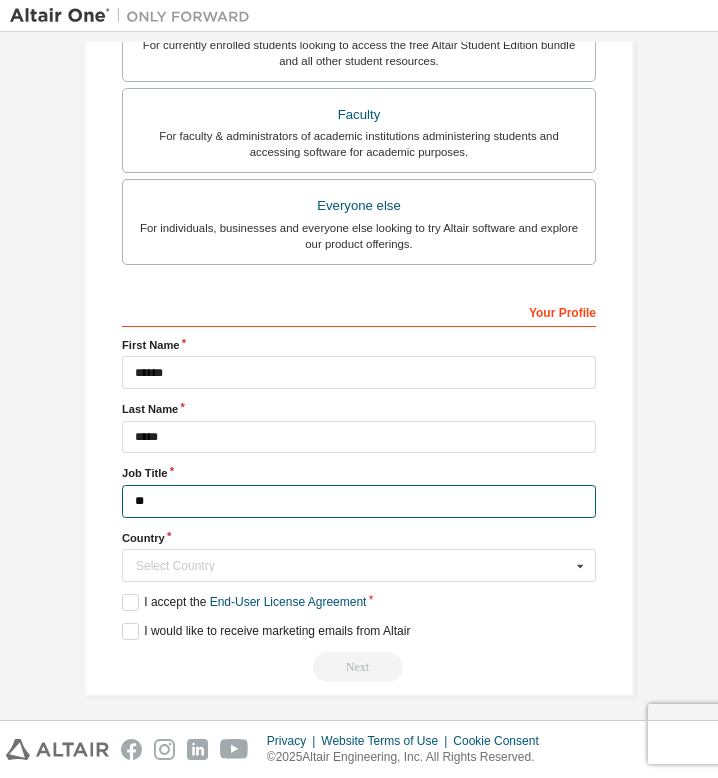 type on "*" 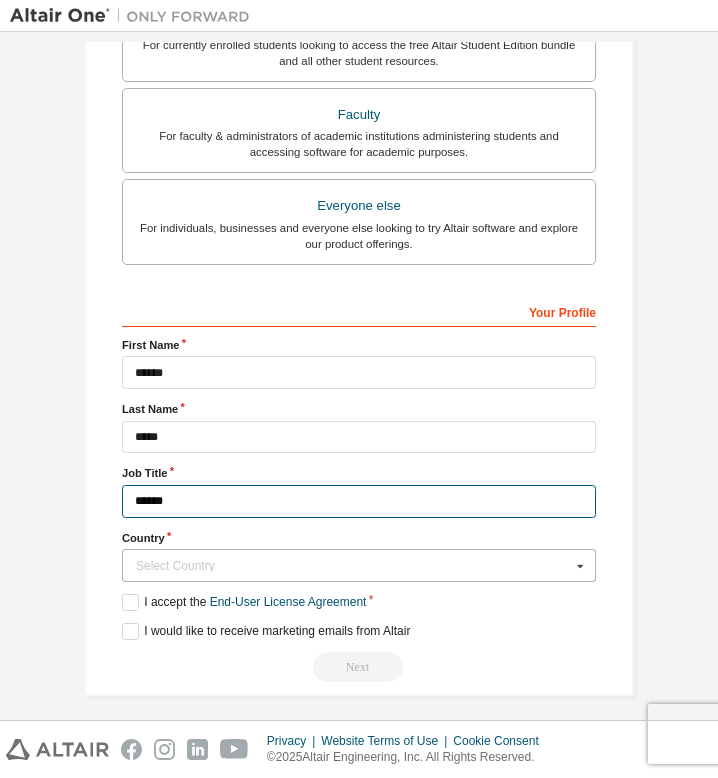type on "******" 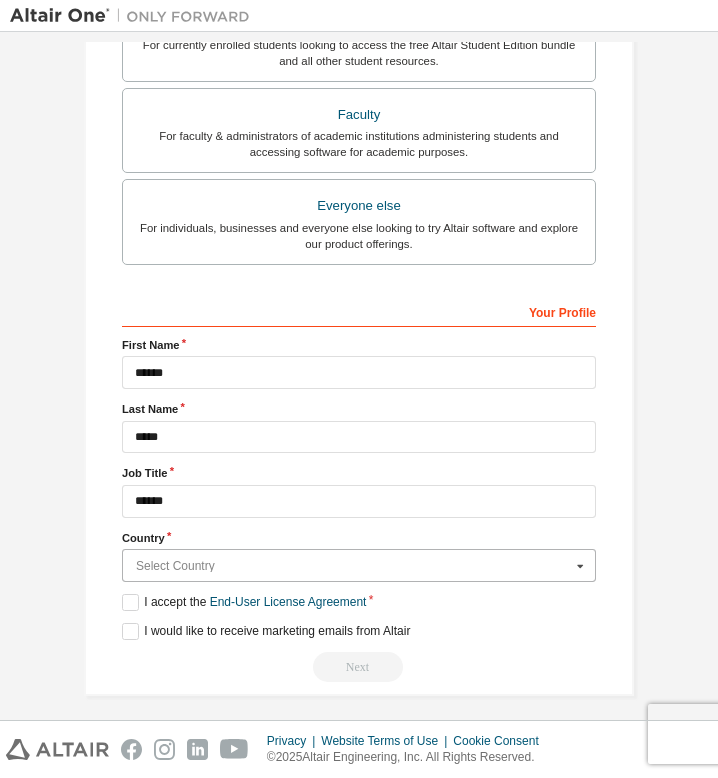 click at bounding box center [360, 565] 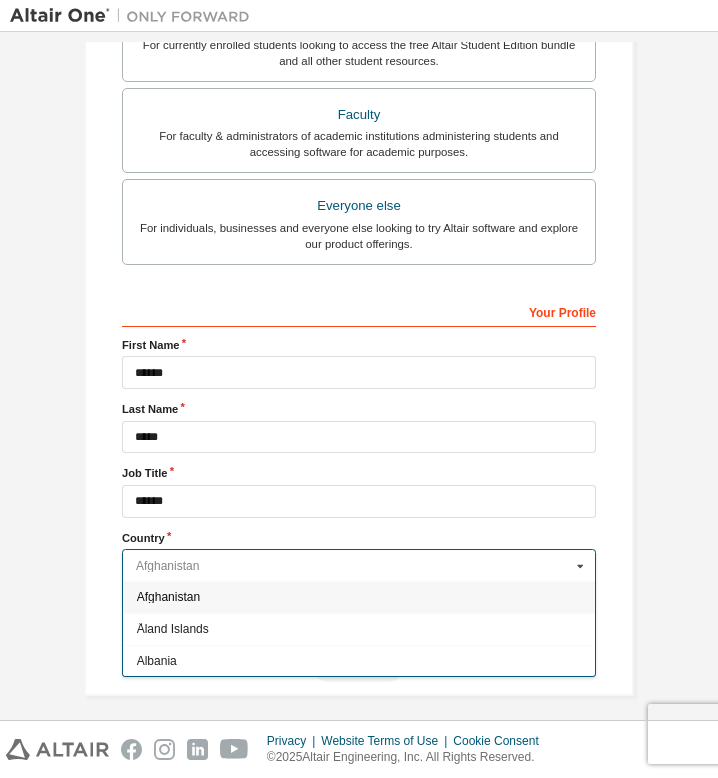 type on "**********" 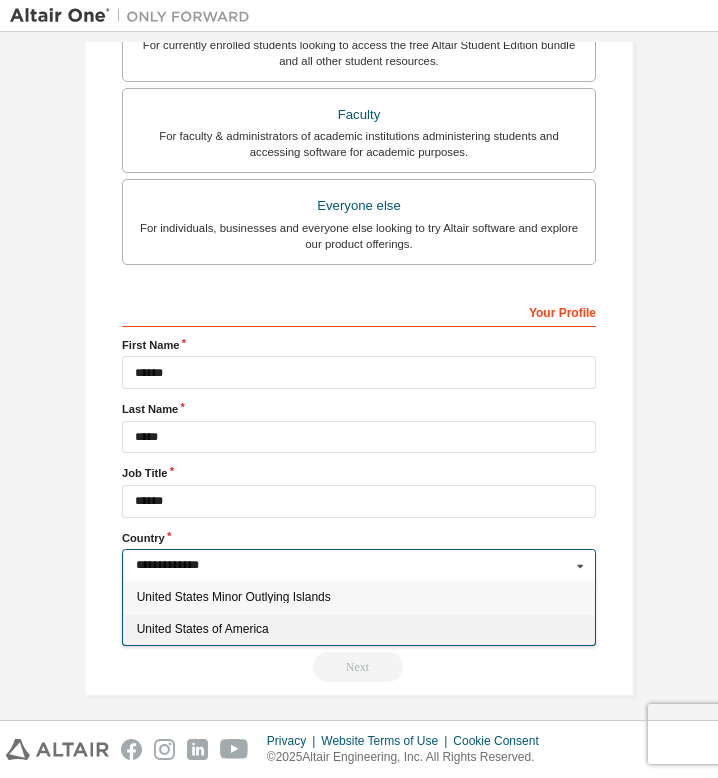 click on "United States of America" at bounding box center (359, 629) 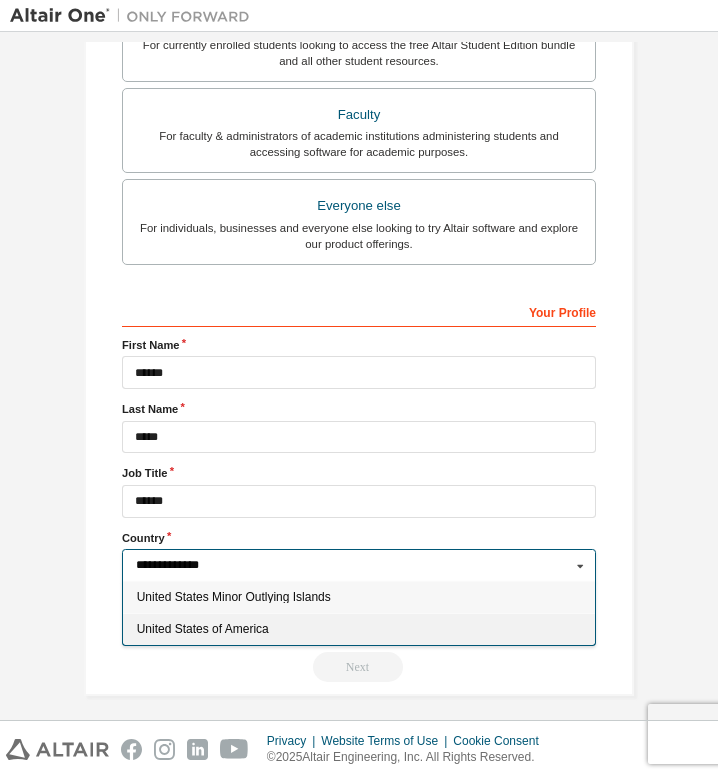 type on "***" 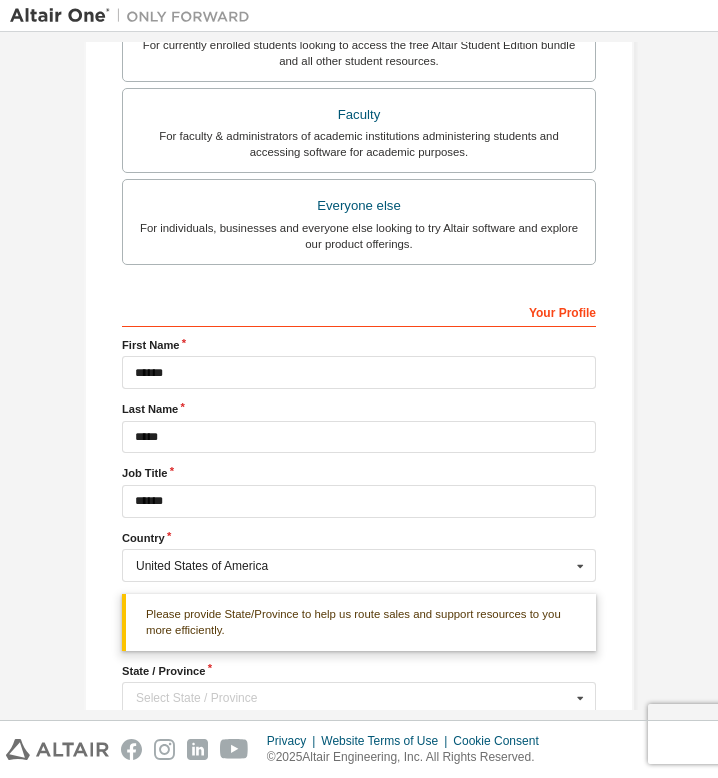 click on "**********" at bounding box center [359, 192] 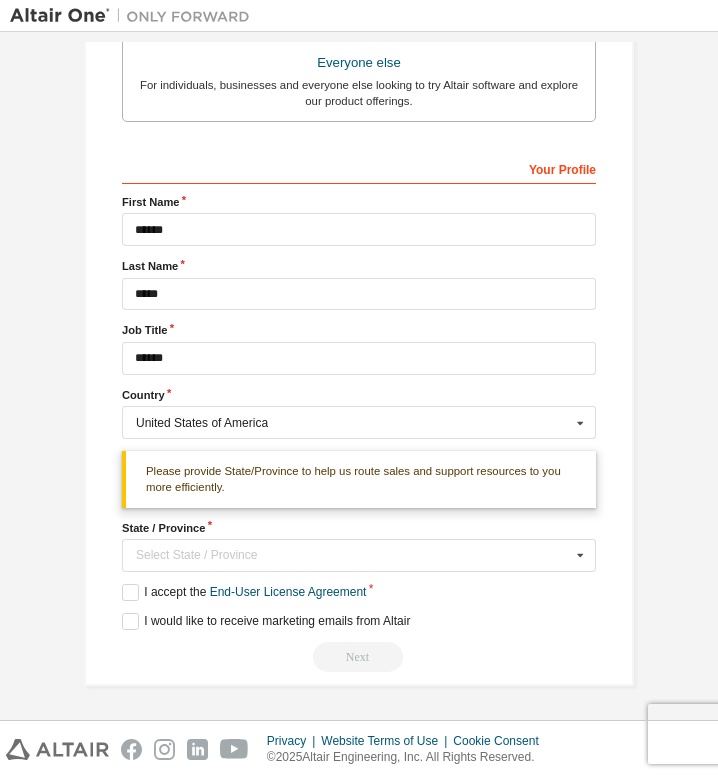 click on "State / Province Select State / Province Alabama Alaska Arizona Arkansas California Colorado Connecticut Delaware Florida Georgia Hawaii Idaho Illinois Indiana Iowa Kansas Kentucky Louisiana Maine Maryland Massachusetts Michigan Minnesota Mississippi Missouri Montana Nebraska Nevada New Hampshire New Jersey New Mexico New York North Carolina North Dakota Ohio Oklahoma Oregon Pennsylvania Rhode Island South Carolina South Dakota Tennessee Texas Utah Vermont Virginia Washington West Virginia Wisconsin Wyoming Washington DC Puerto Rico U.S. Virgin Islands American Samoa Guam Northern Mariana Islands" at bounding box center [359, 546] 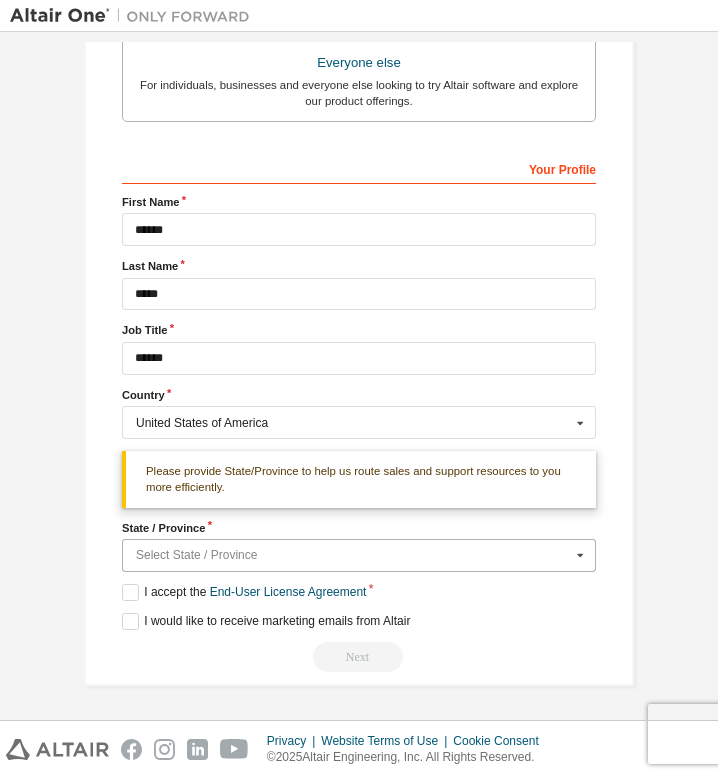 click at bounding box center [360, 555] 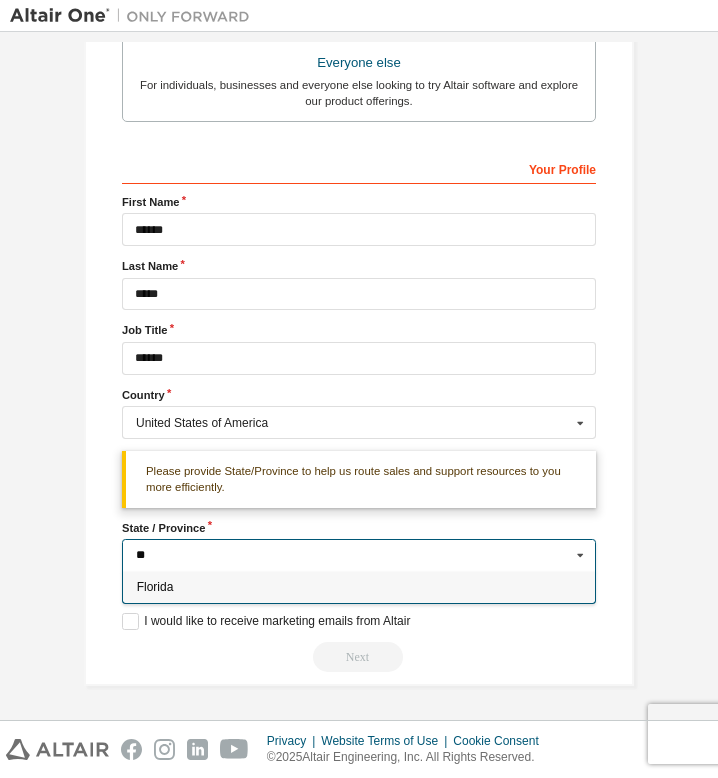 type on "**" 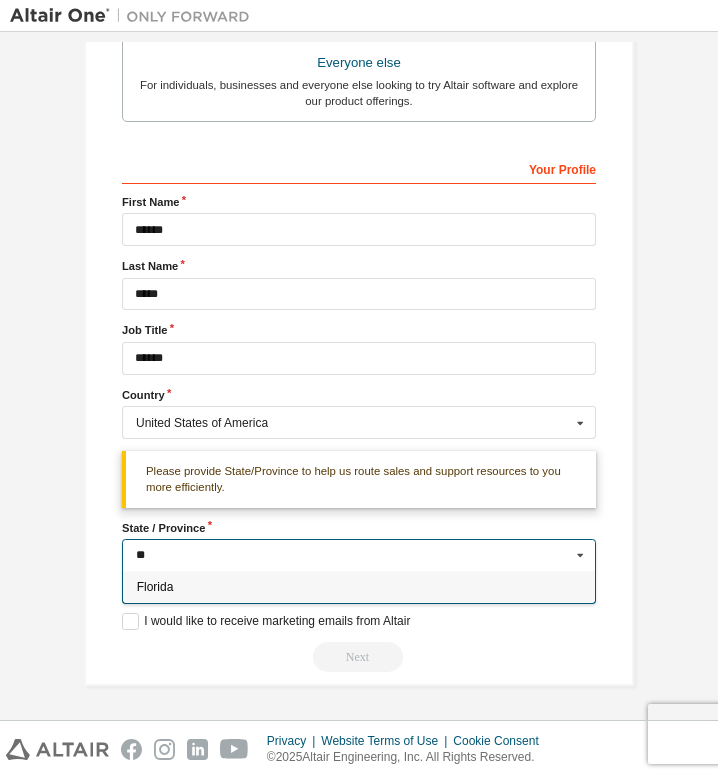 click on "Florida" at bounding box center [359, 587] 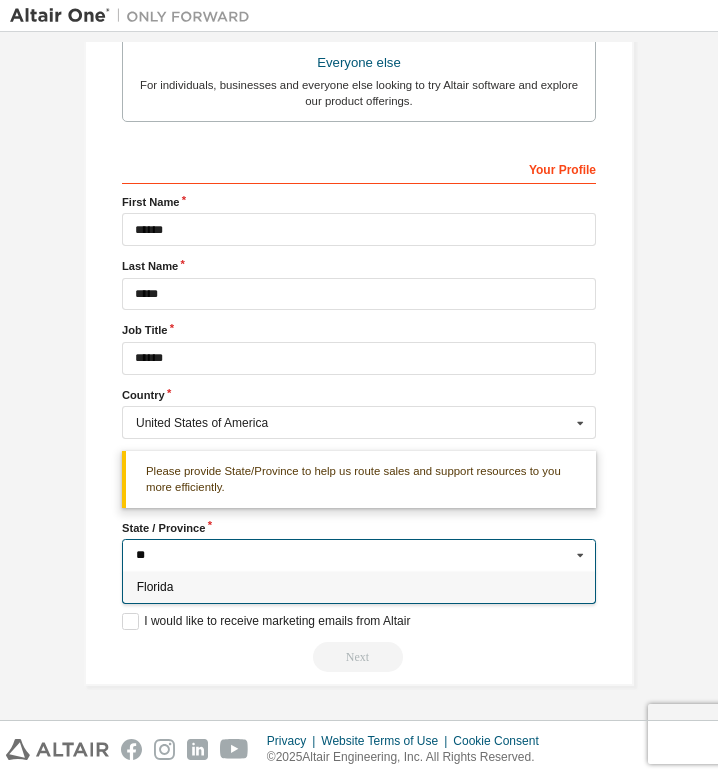 type on "**" 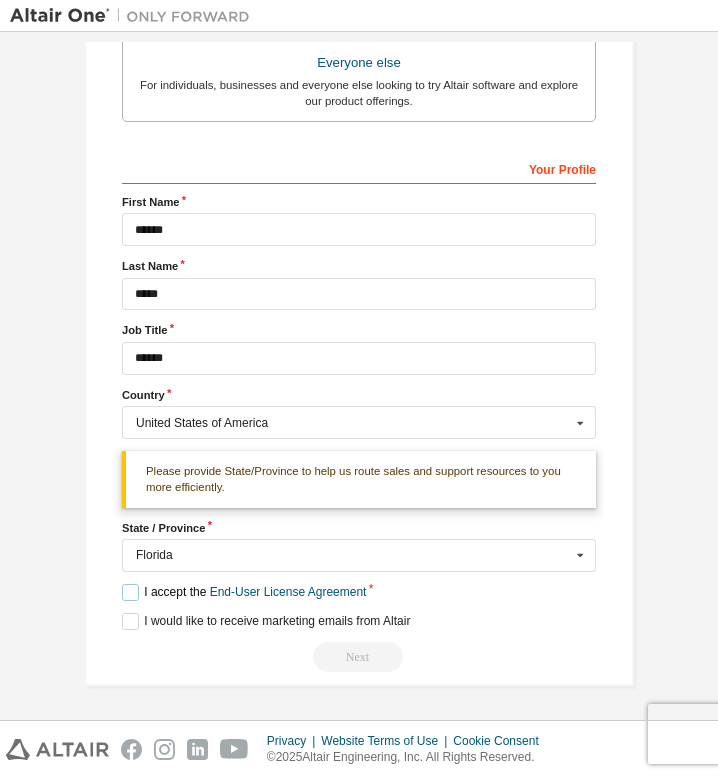 click on "I accept the    End-User License Agreement" at bounding box center [244, 592] 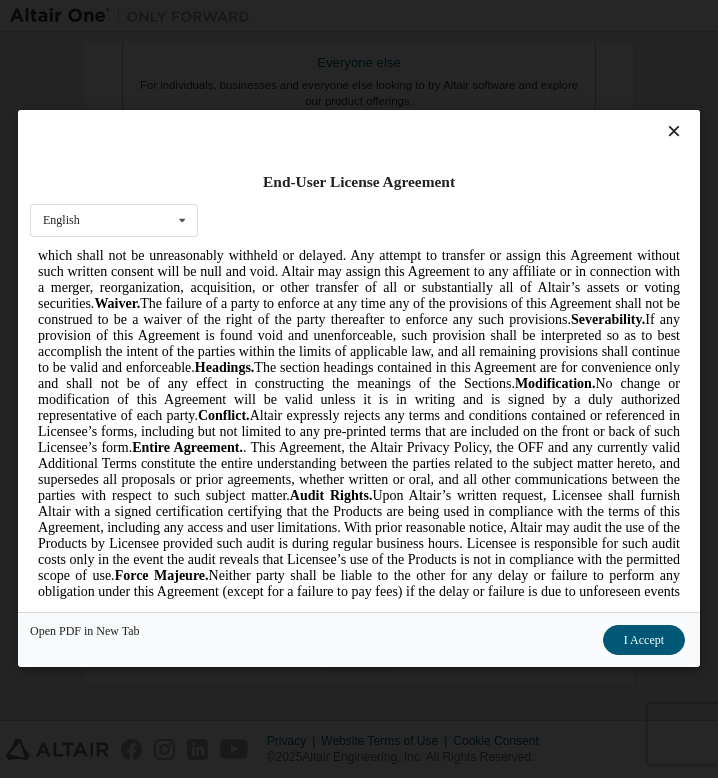 scroll, scrollTop: 7229, scrollLeft: 0, axis: vertical 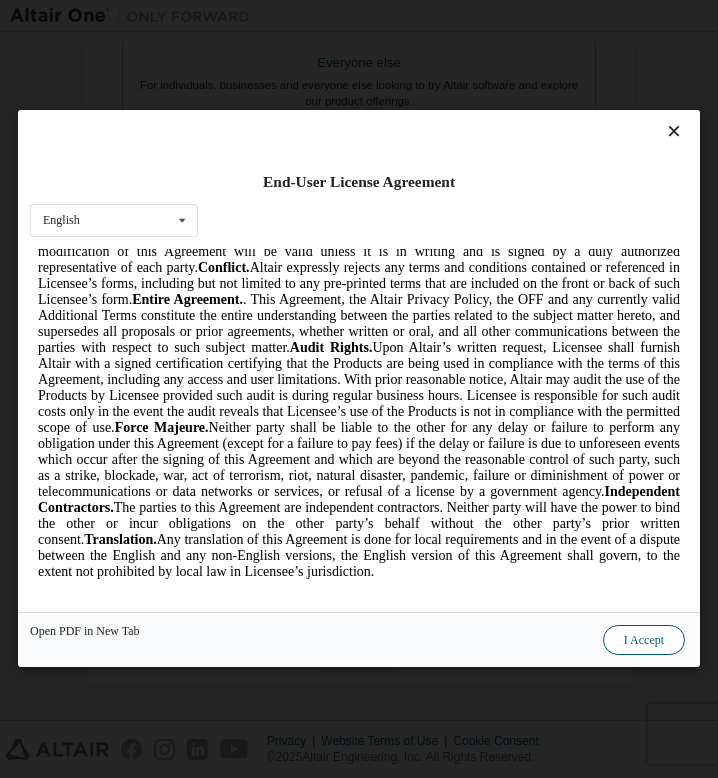 click on "I Accept" at bounding box center (644, 641) 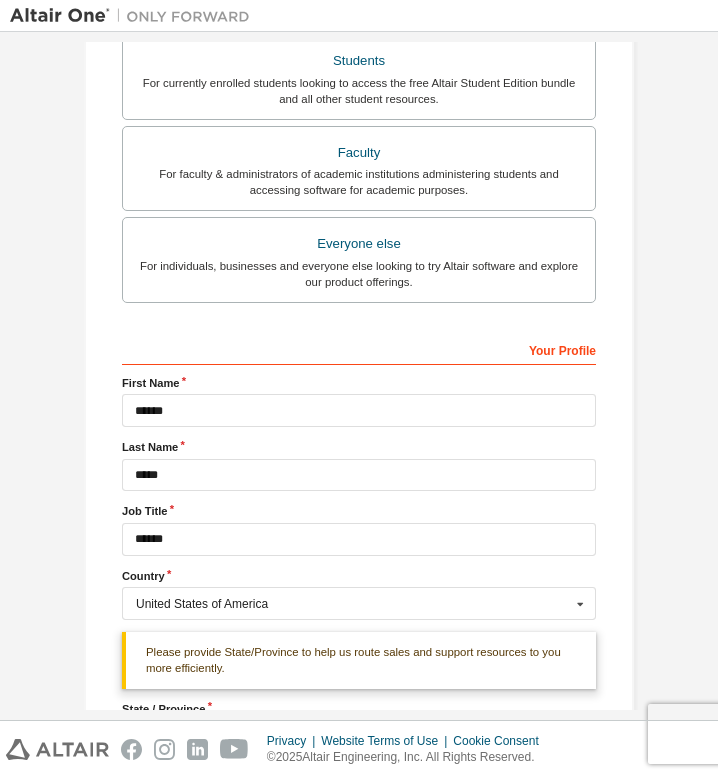 scroll, scrollTop: 653, scrollLeft: 0, axis: vertical 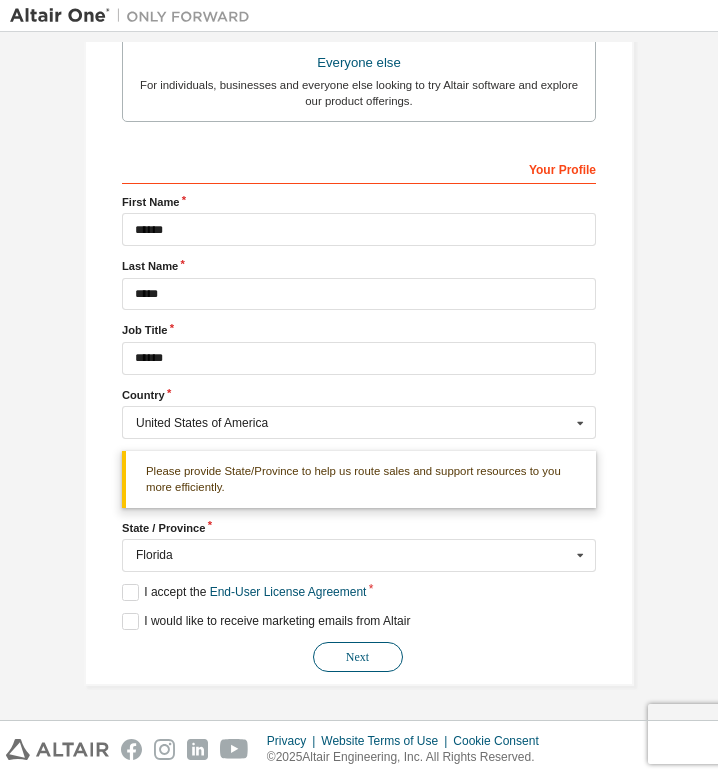 click on "Next" at bounding box center [358, 657] 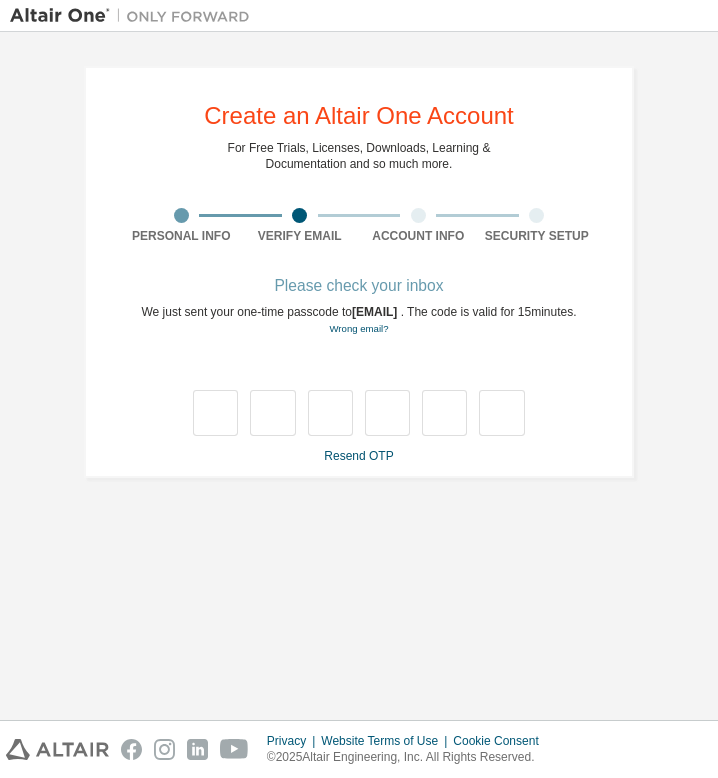 scroll, scrollTop: 0, scrollLeft: 0, axis: both 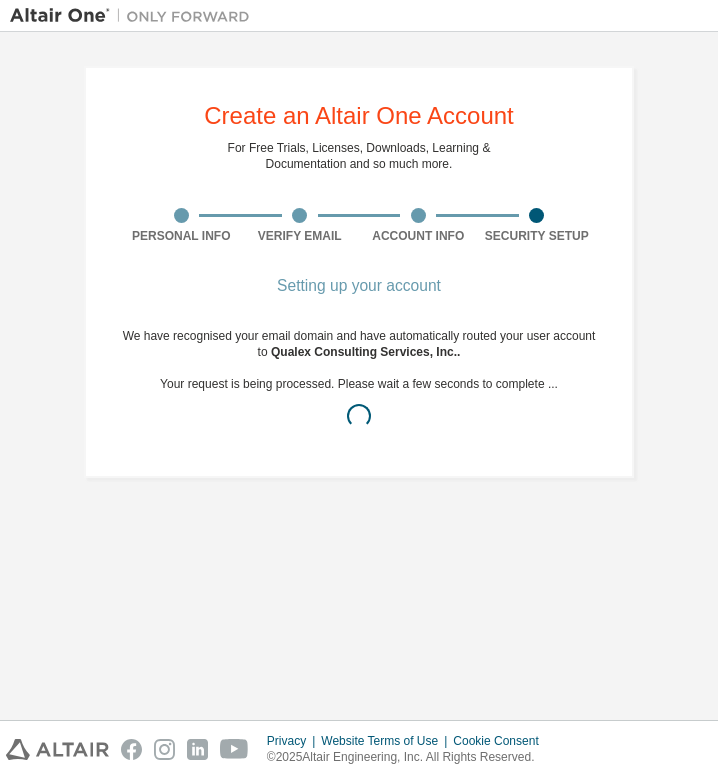 click on "Create an Altair One Account For Free Trials, Licenses, Downloads, Learning &  Documentation and so much more. Personal Info Verify Email Account Info Security Setup Setting up your account We have recognised your email domain and have automatically routed your user account to   Qualex Consulting Services, Inc. . Your request is being processed. Please wait a few seconds to complete ..." at bounding box center (359, 376) 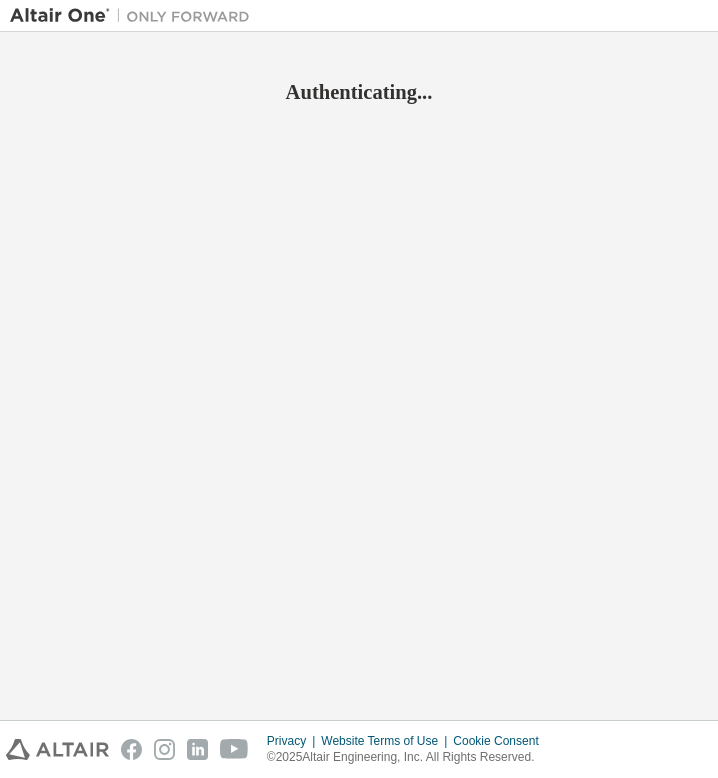 scroll, scrollTop: 0, scrollLeft: 0, axis: both 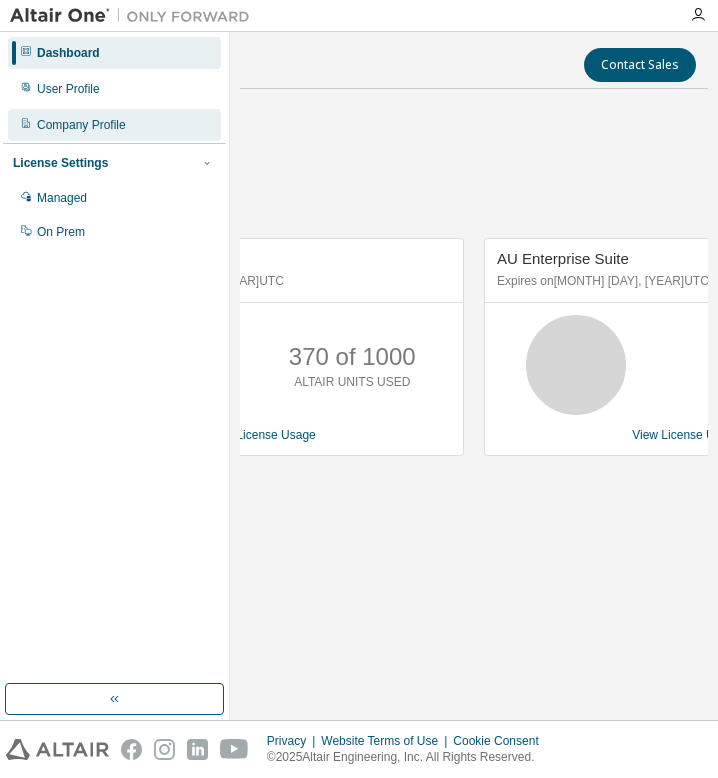 click on "Company Profile" at bounding box center (114, 125) 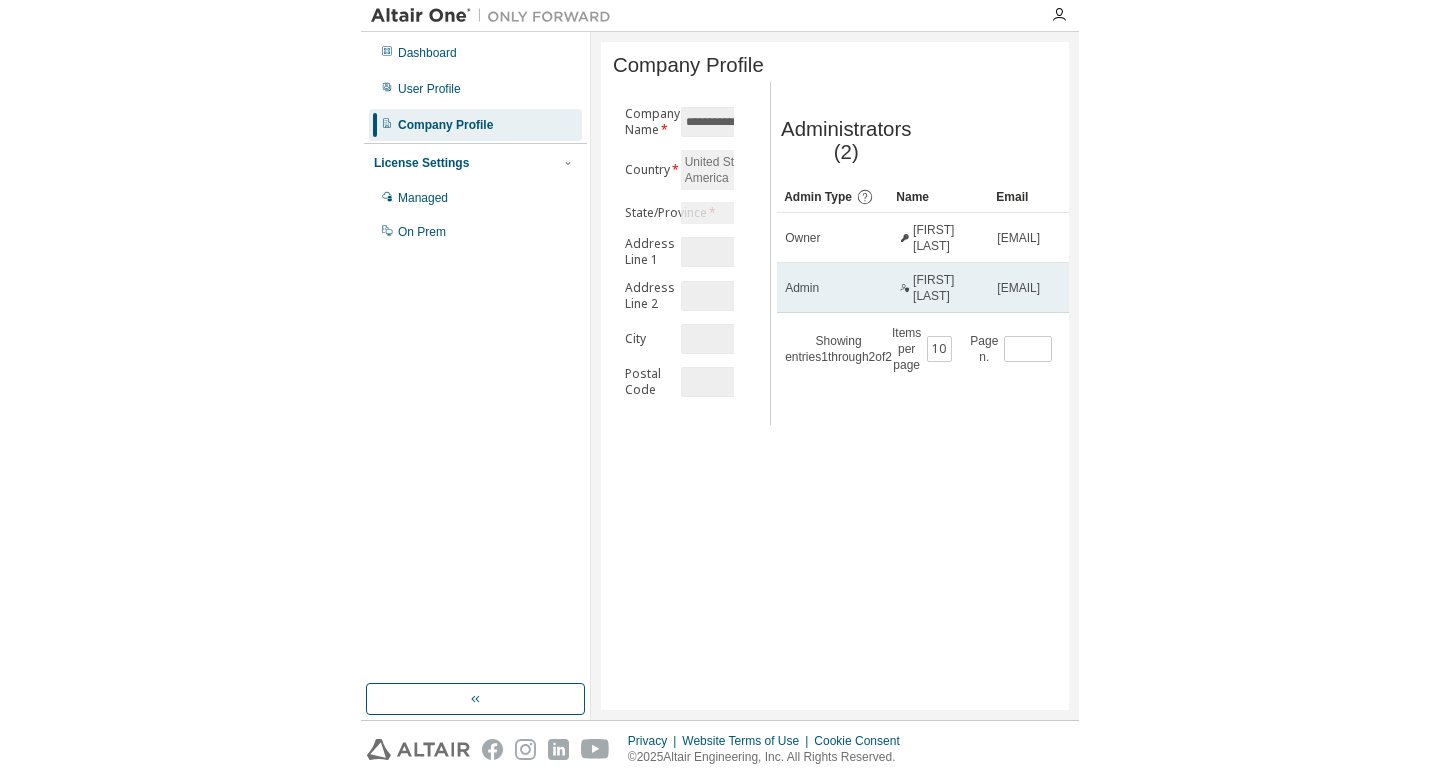 scroll, scrollTop: 0, scrollLeft: 0, axis: both 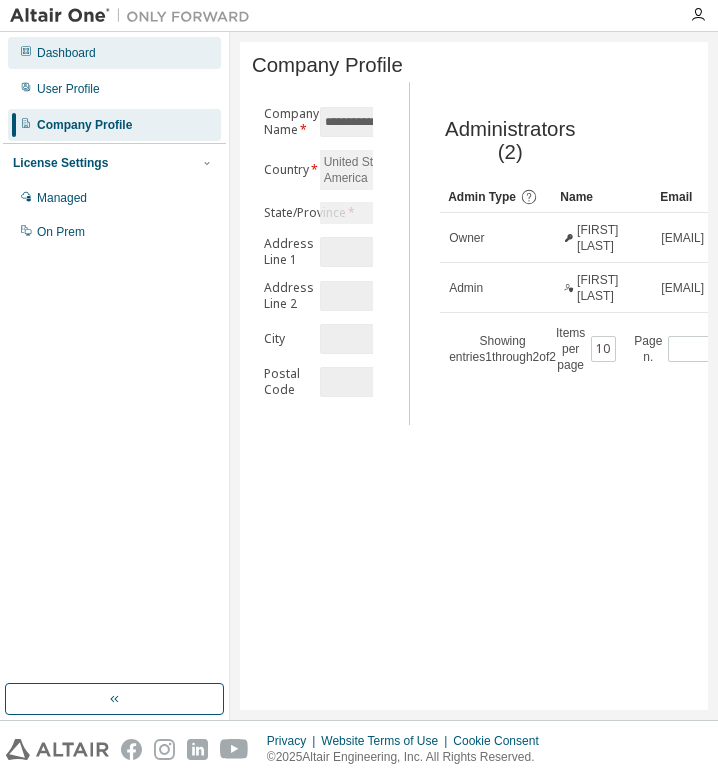 click on "Dashboard" at bounding box center [66, 53] 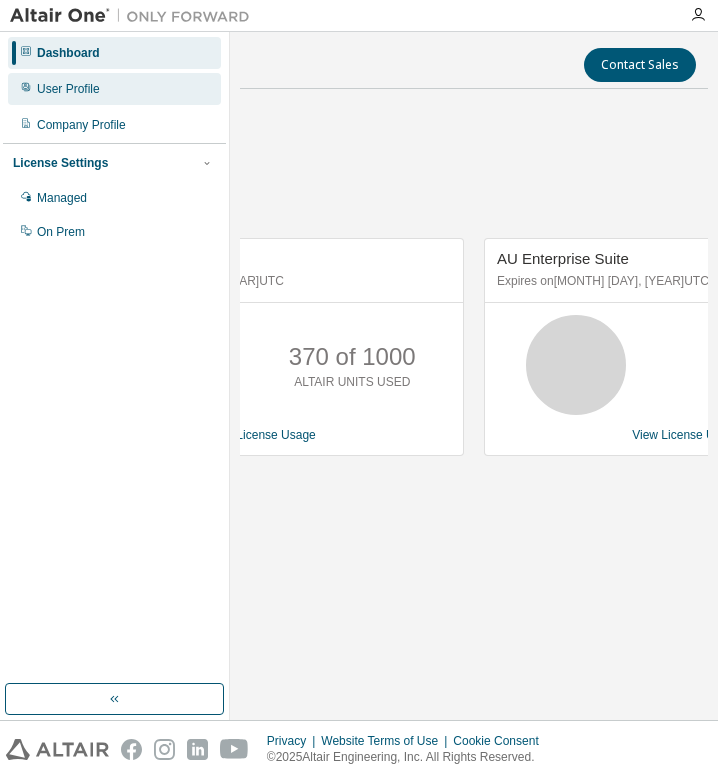 click on "User Profile" at bounding box center [114, 89] 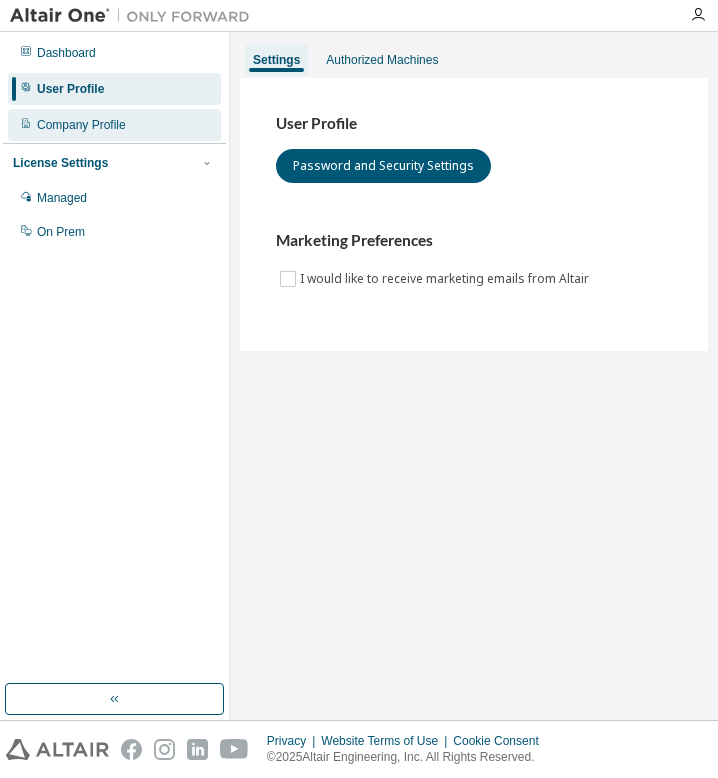 click on "Company Profile" at bounding box center (114, 125) 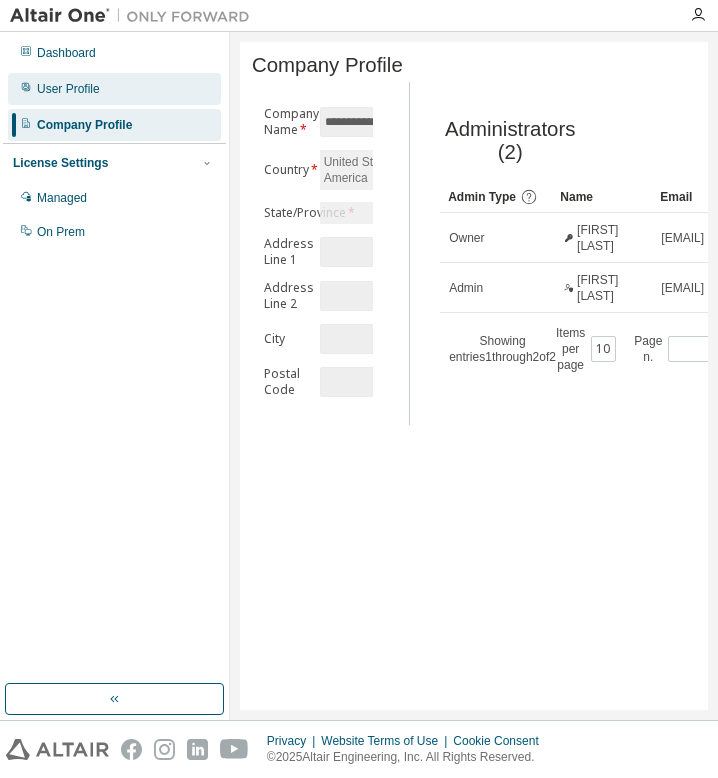 click on "User Profile" at bounding box center [68, 89] 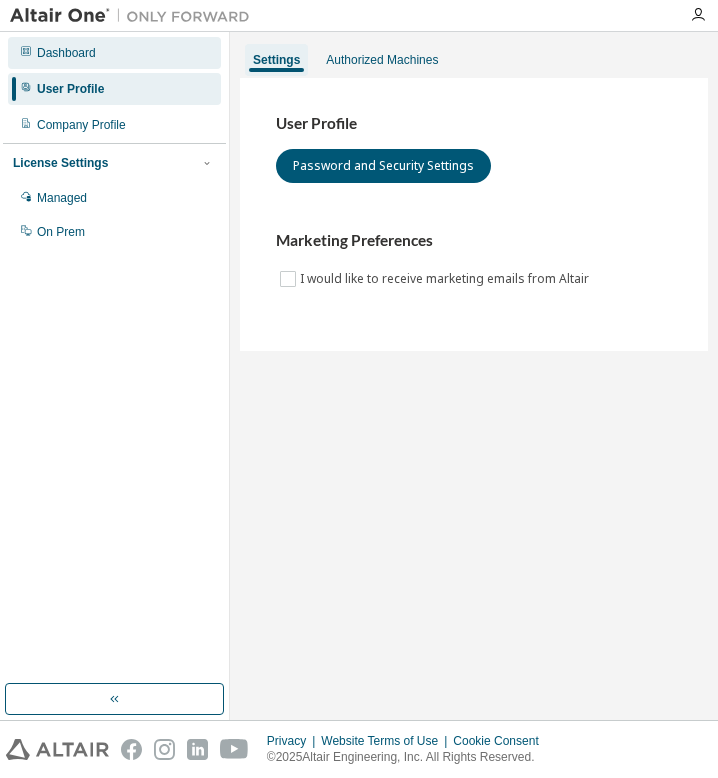 click on "Dashboard" at bounding box center [114, 53] 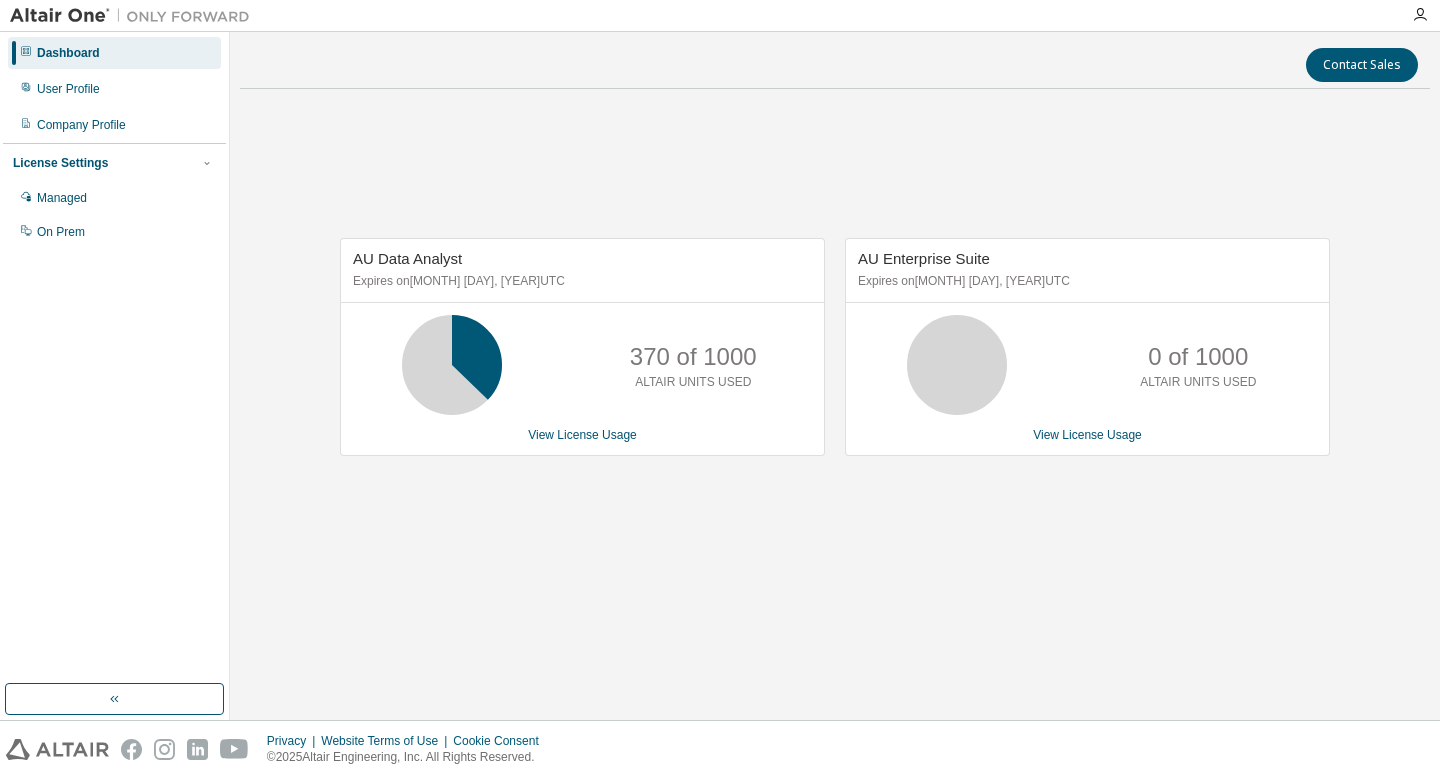 click on "Dashboard" at bounding box center [114, 53] 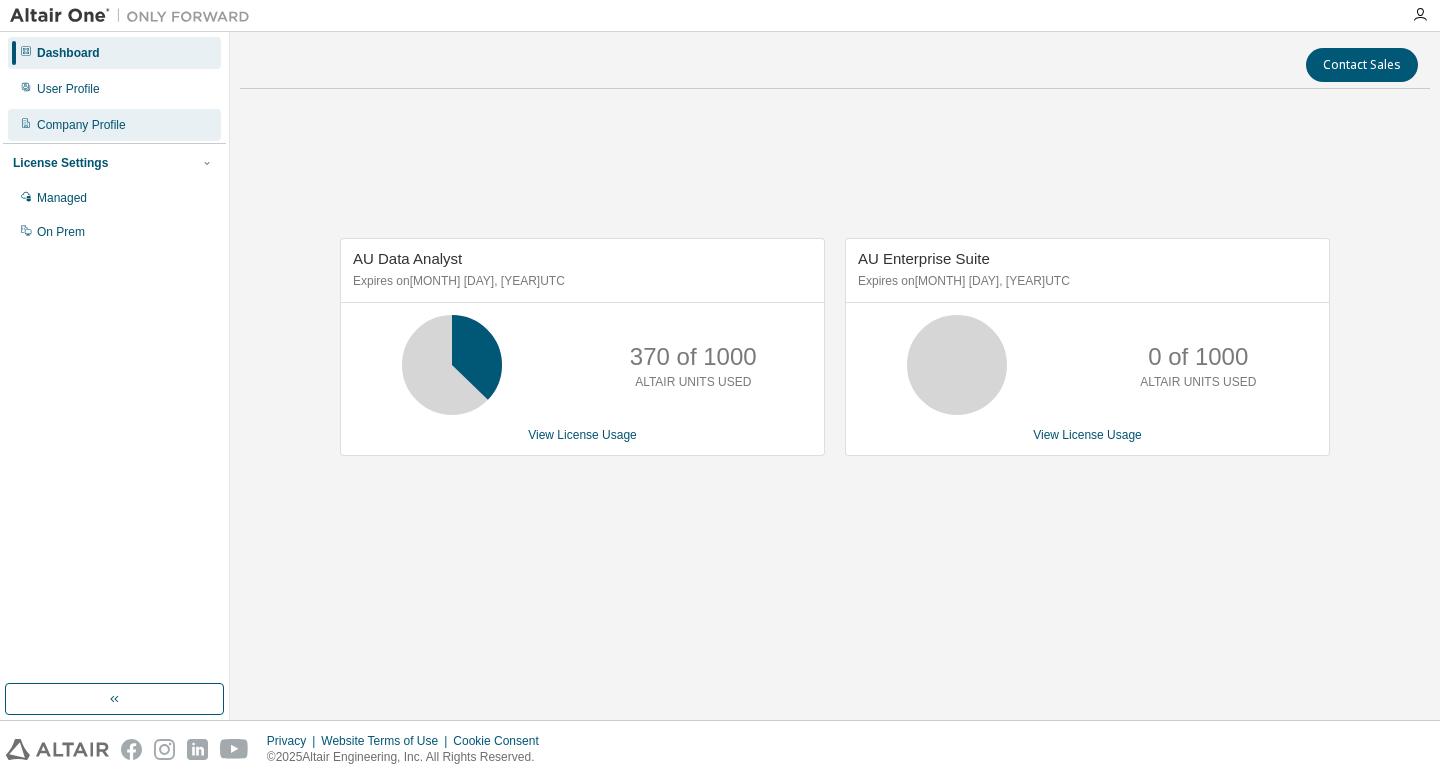 click on "Company Profile" at bounding box center (114, 125) 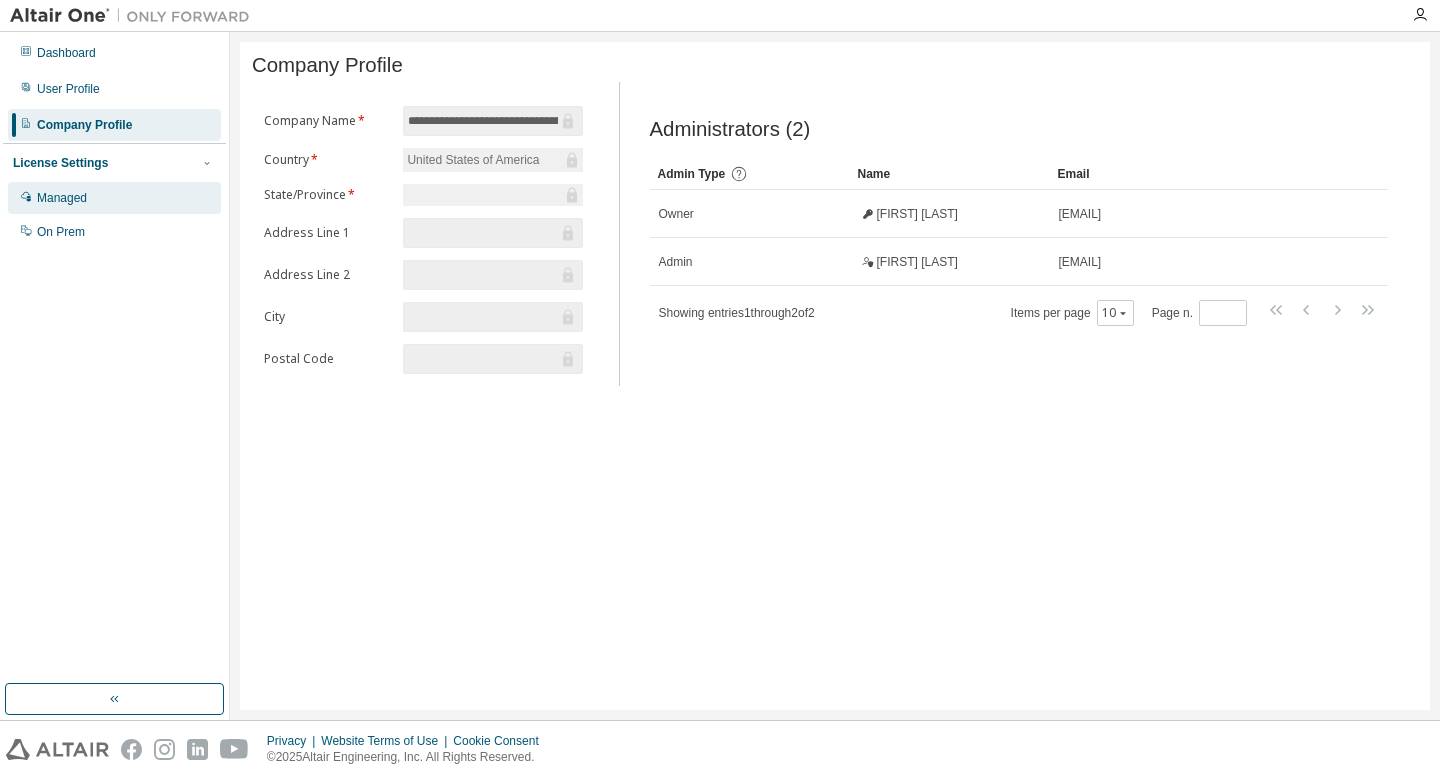click on "Managed" at bounding box center [114, 198] 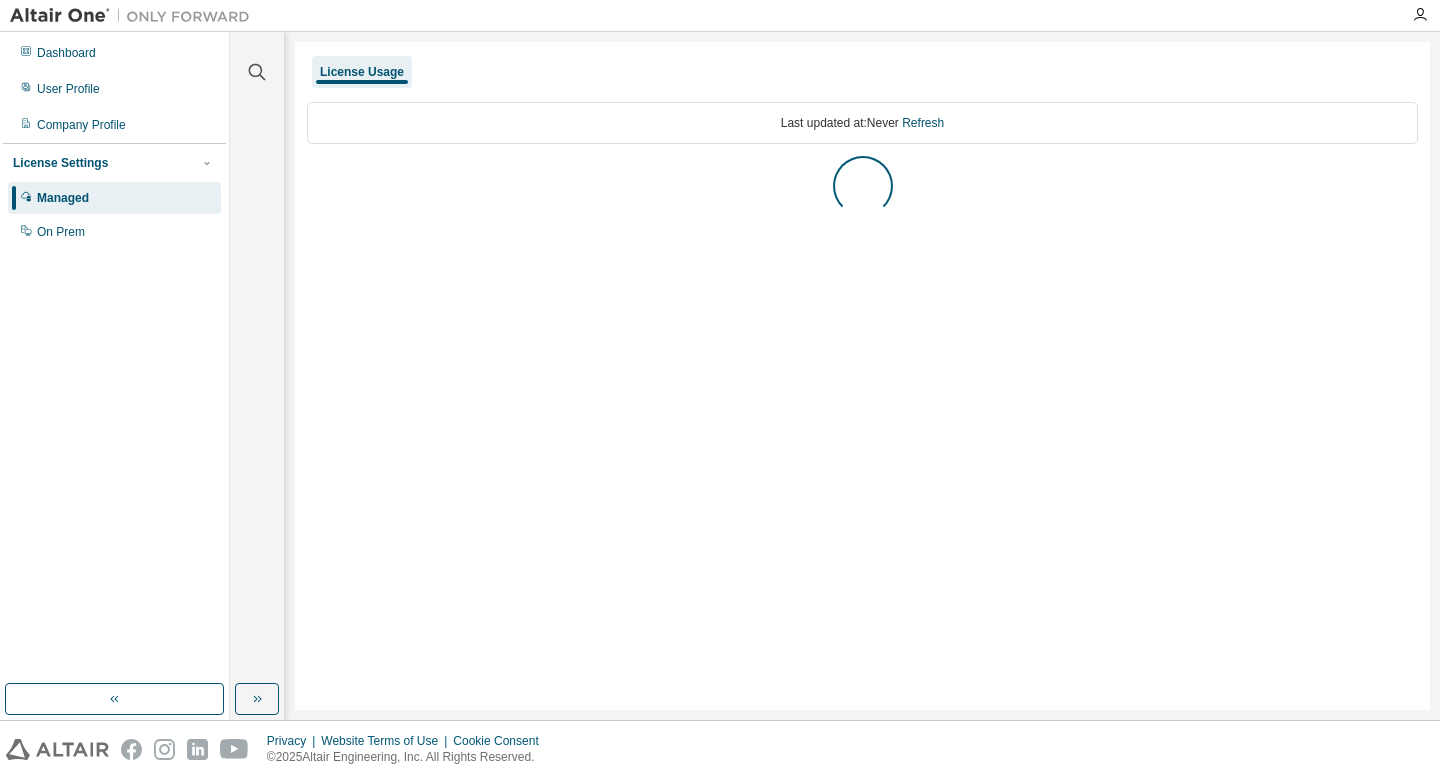 click at bounding box center (135, 16) 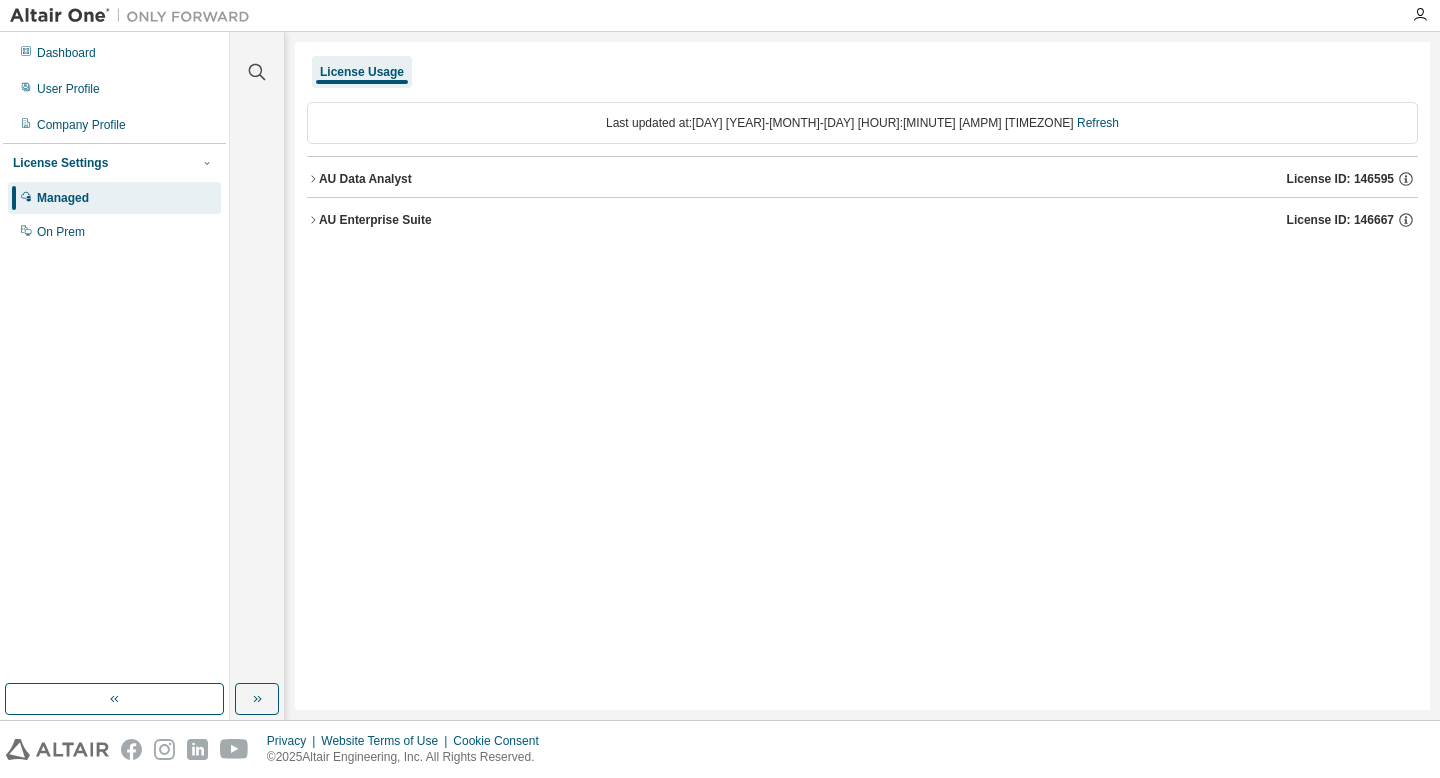 click at bounding box center (135, 16) 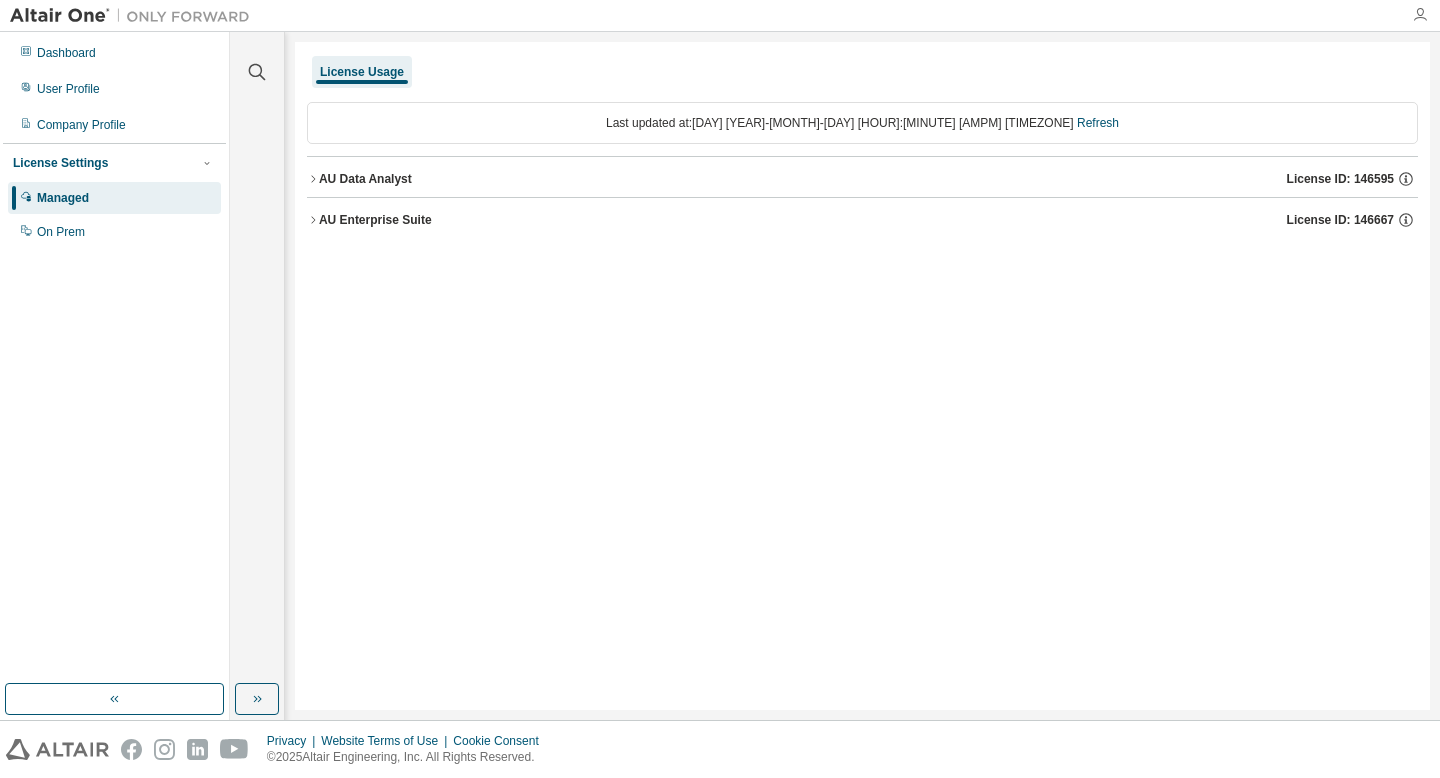 click at bounding box center [1420, 15] 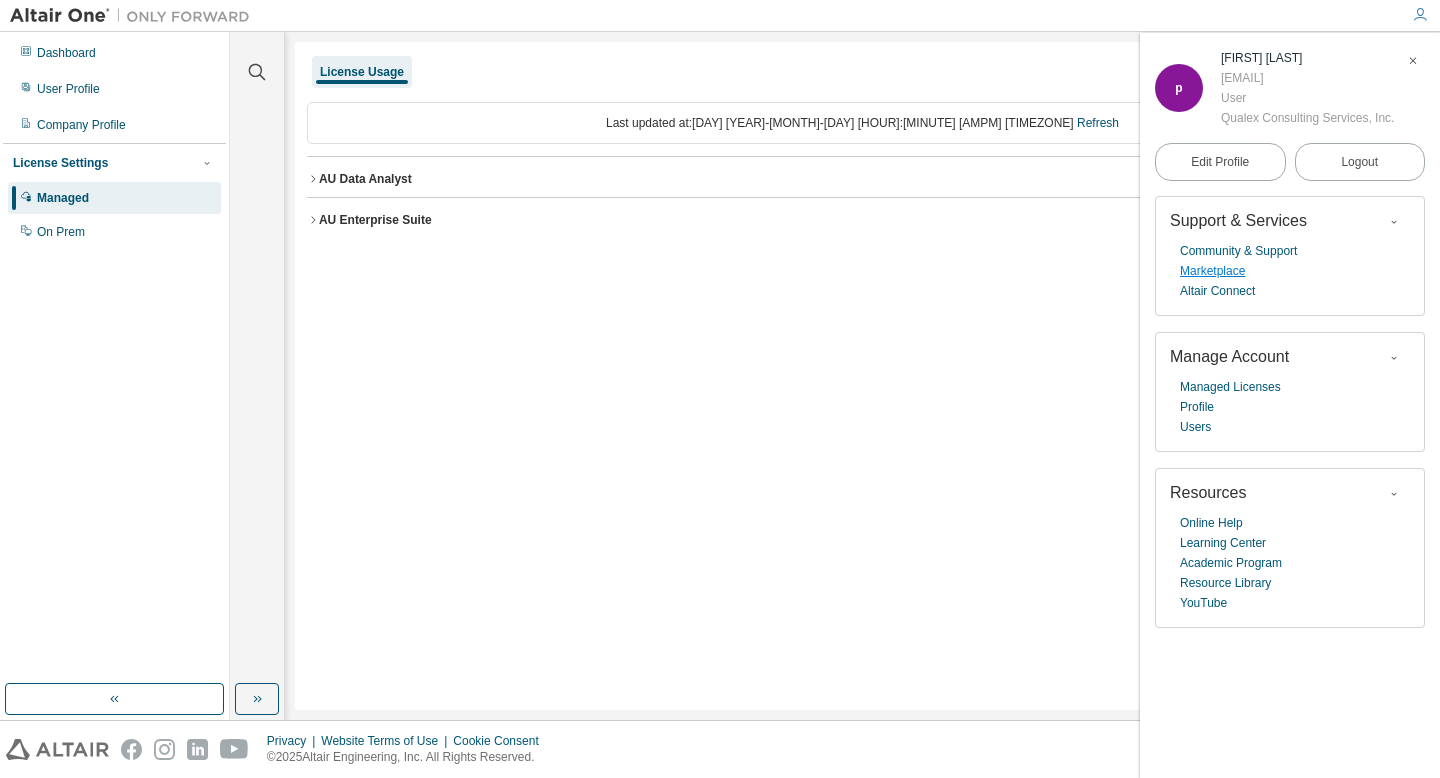 click on "Marketplace" at bounding box center [1212, 271] 